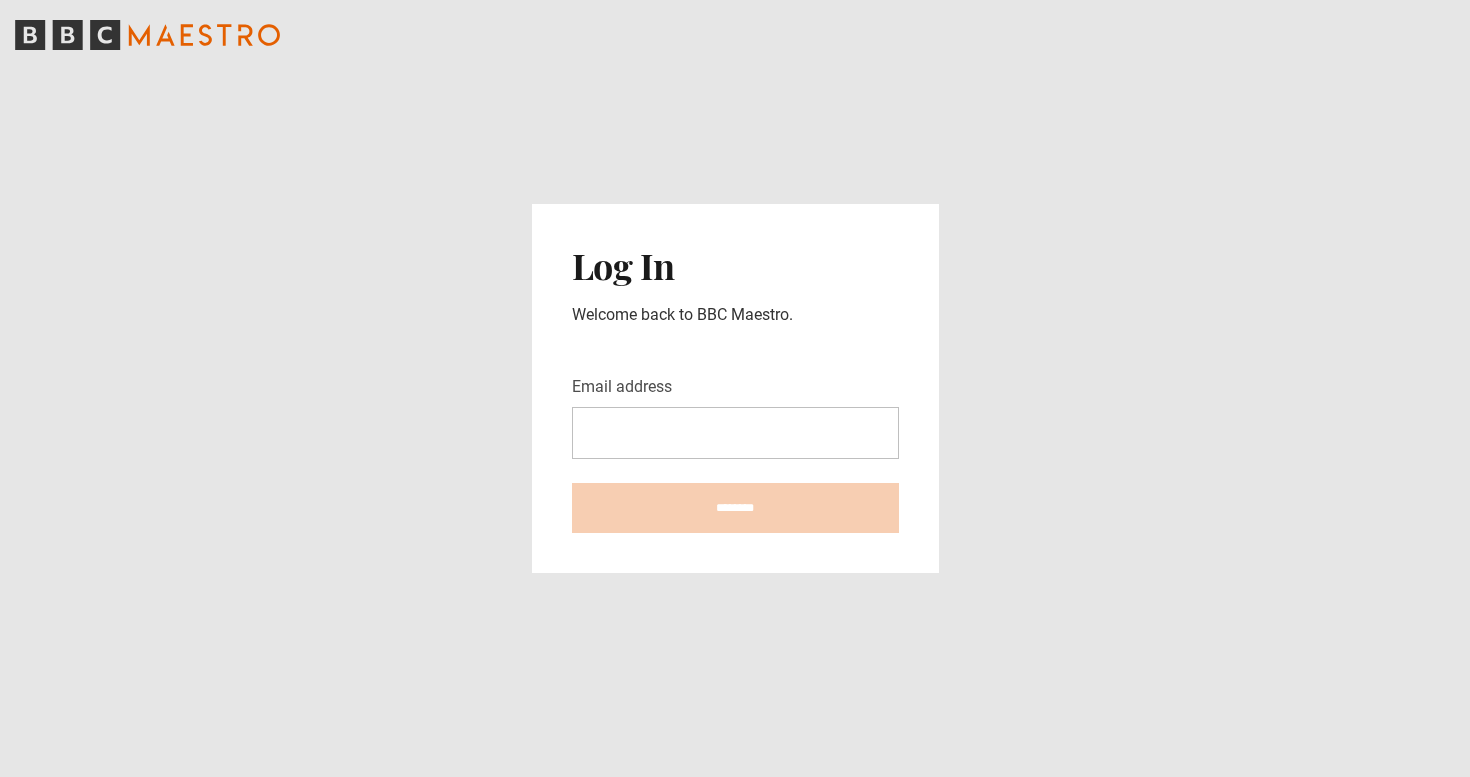 scroll, scrollTop: 0, scrollLeft: 0, axis: both 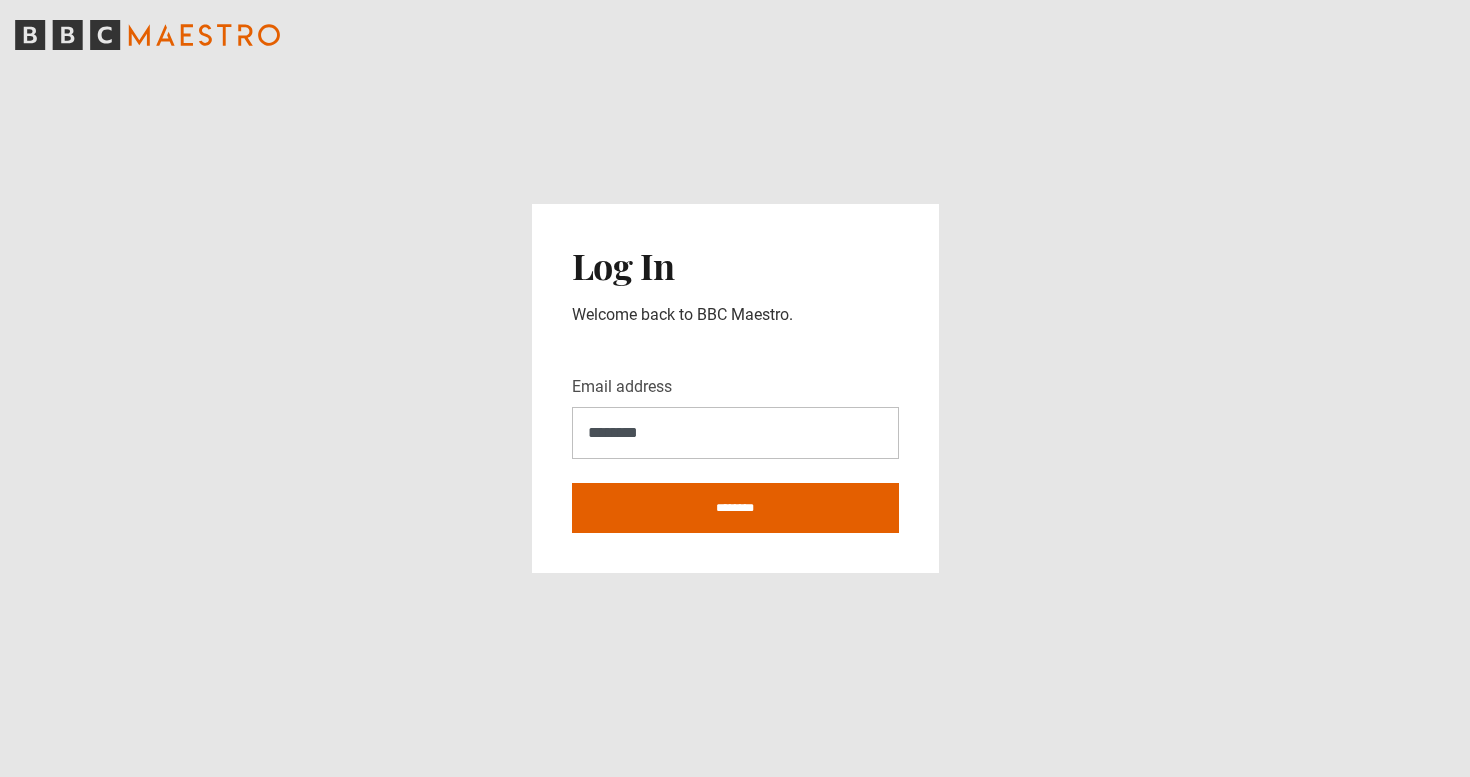 type on "**********" 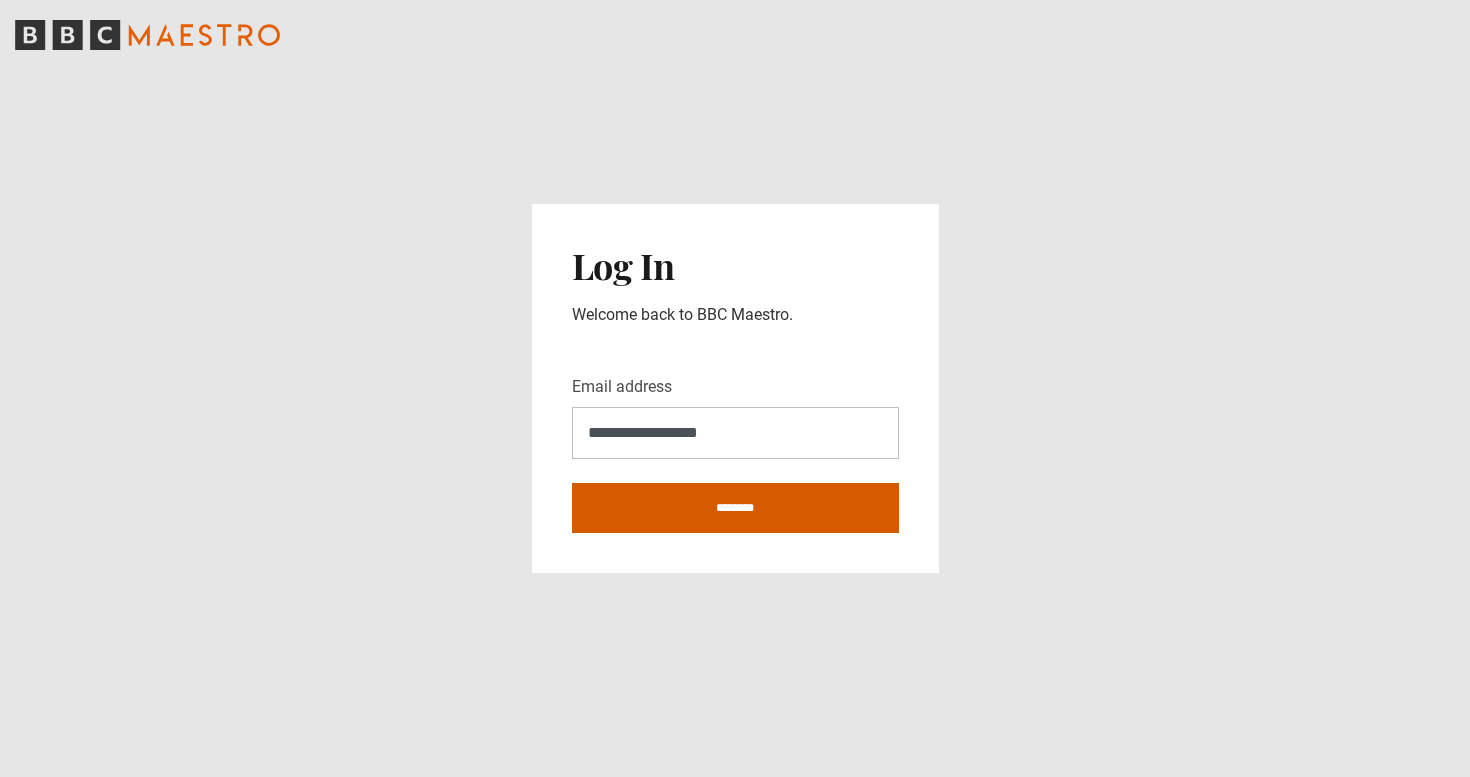 click on "********" at bounding box center (735, 508) 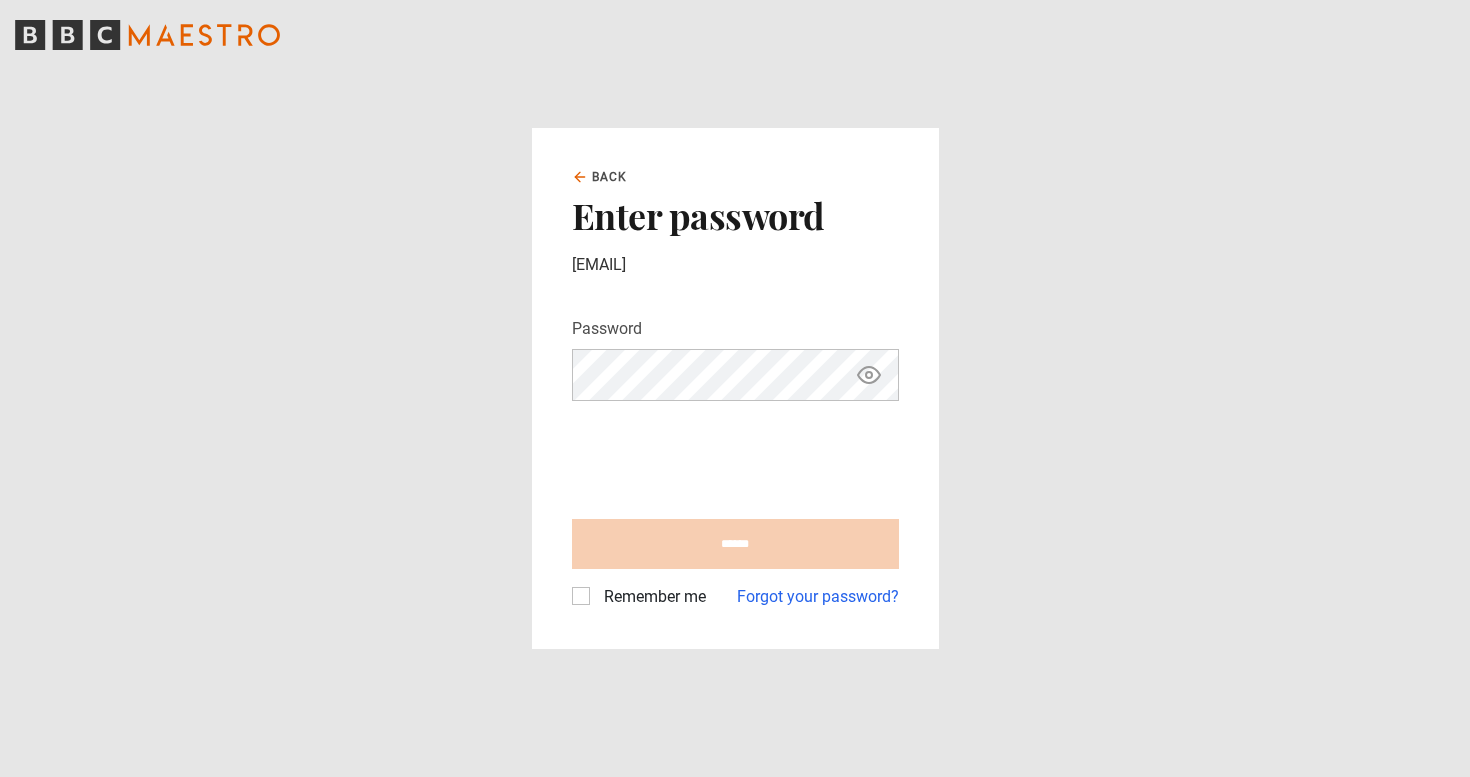 scroll, scrollTop: 0, scrollLeft: 0, axis: both 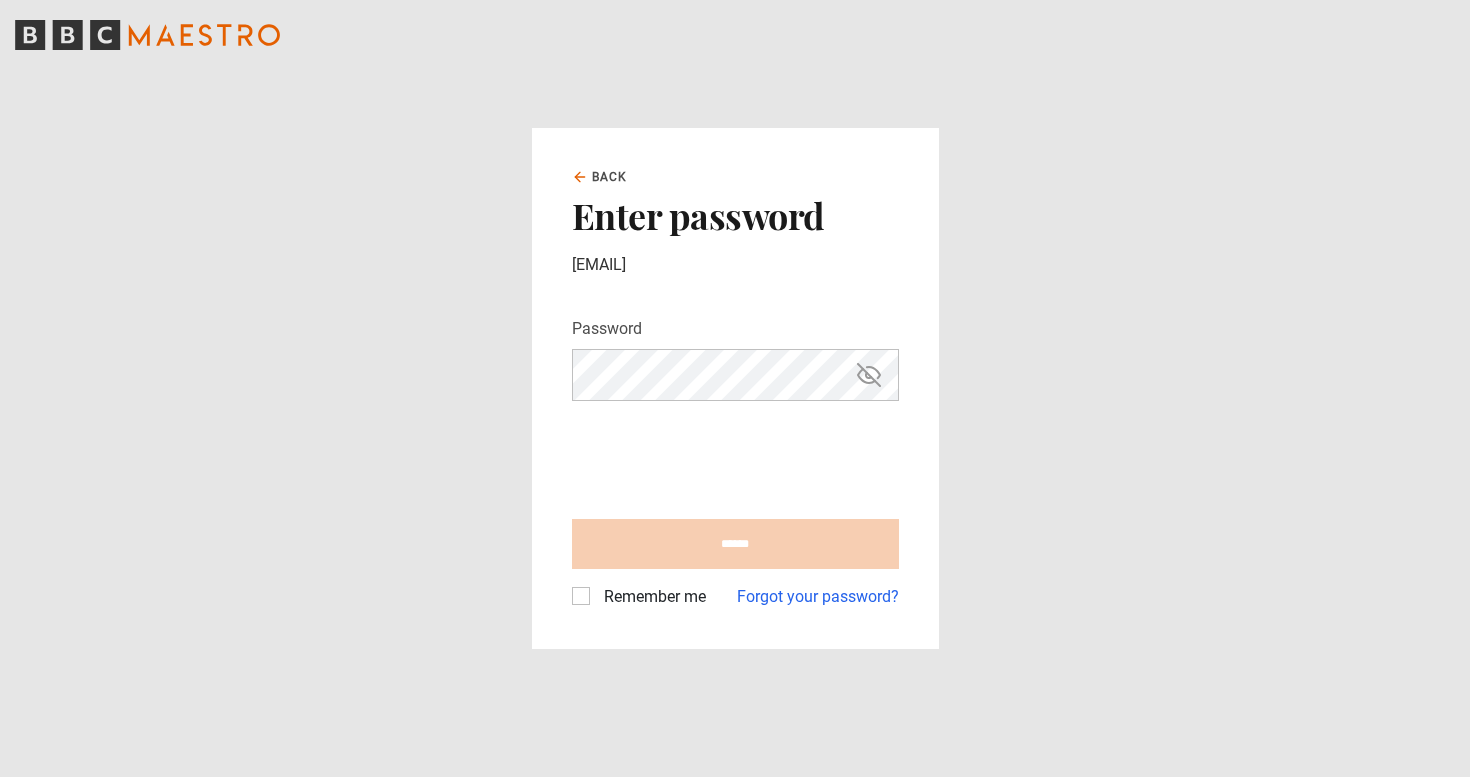 type 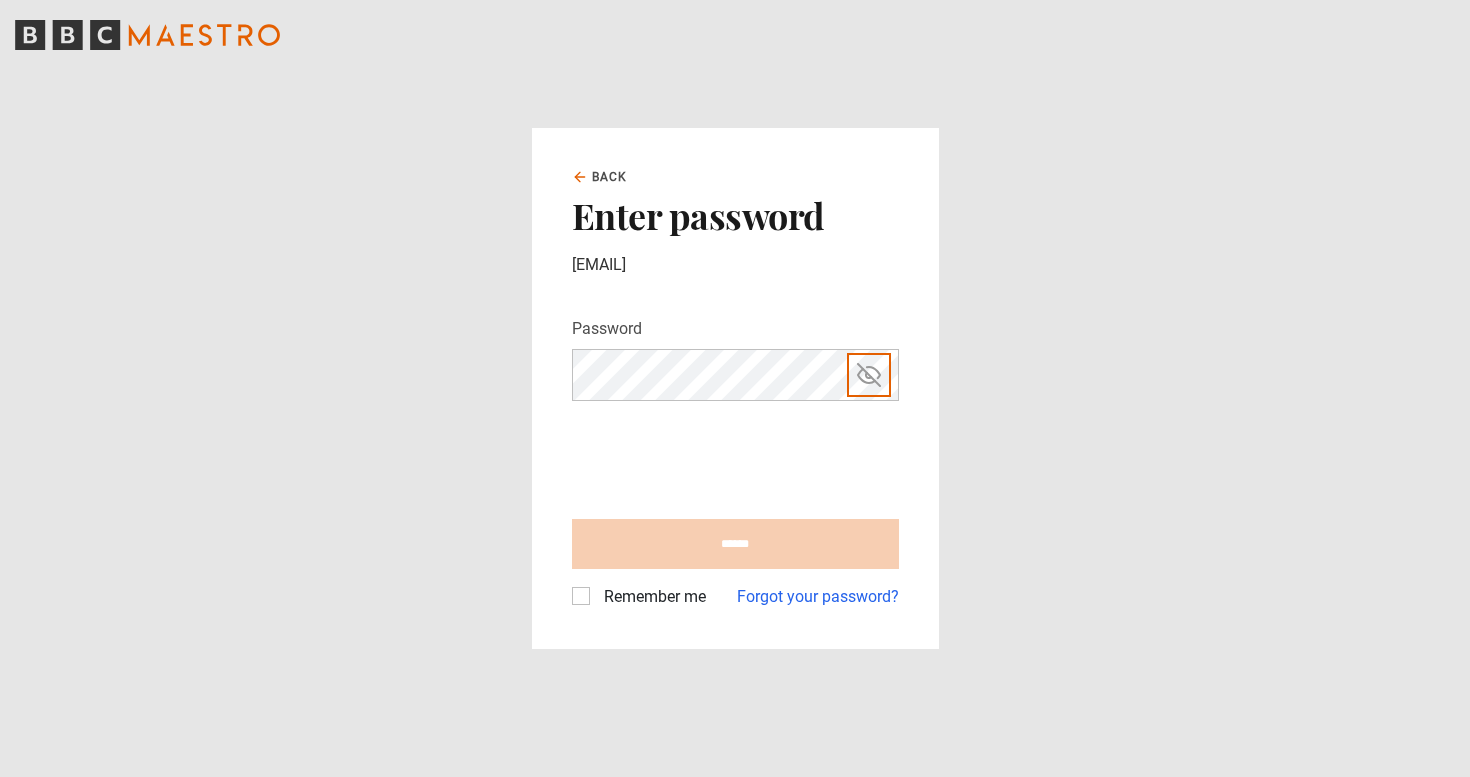click 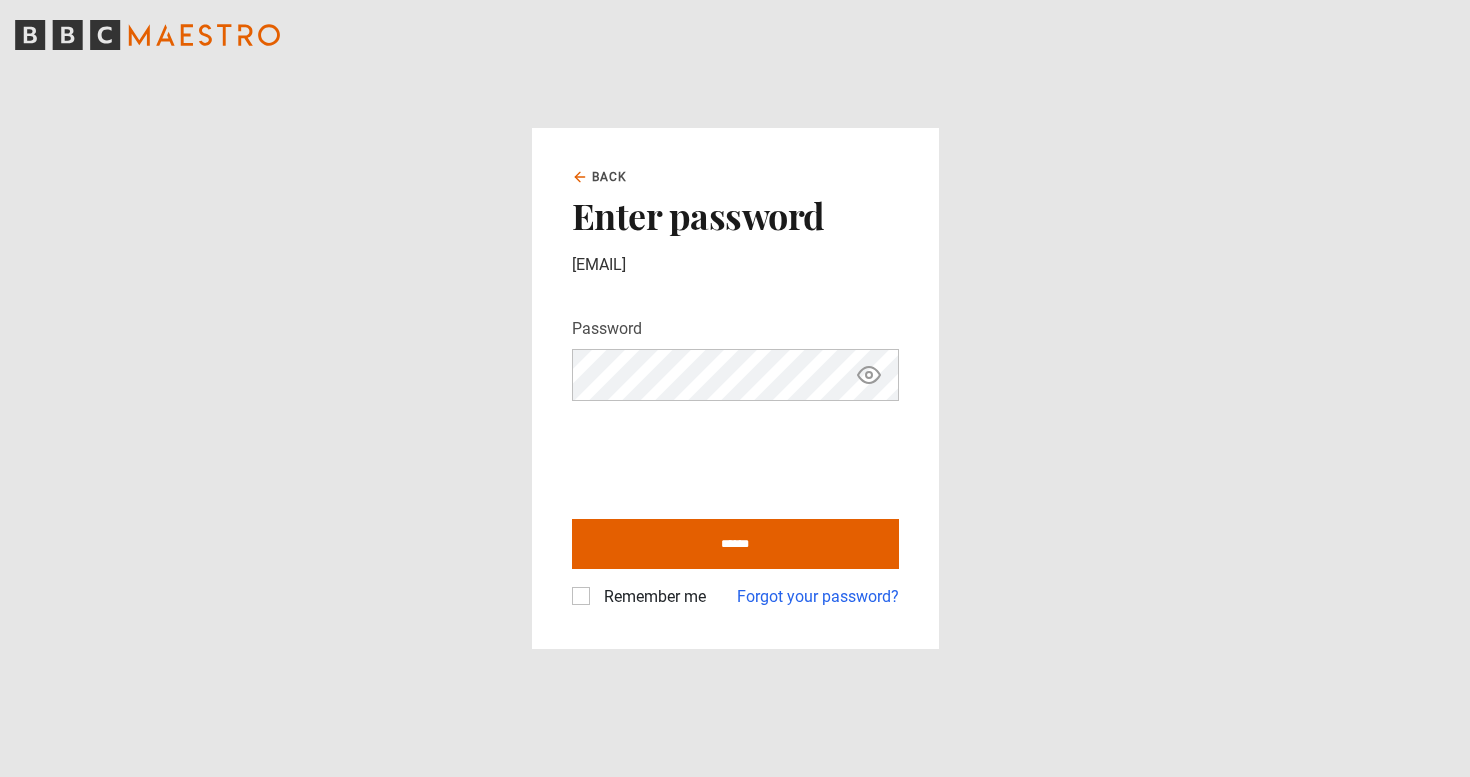 click 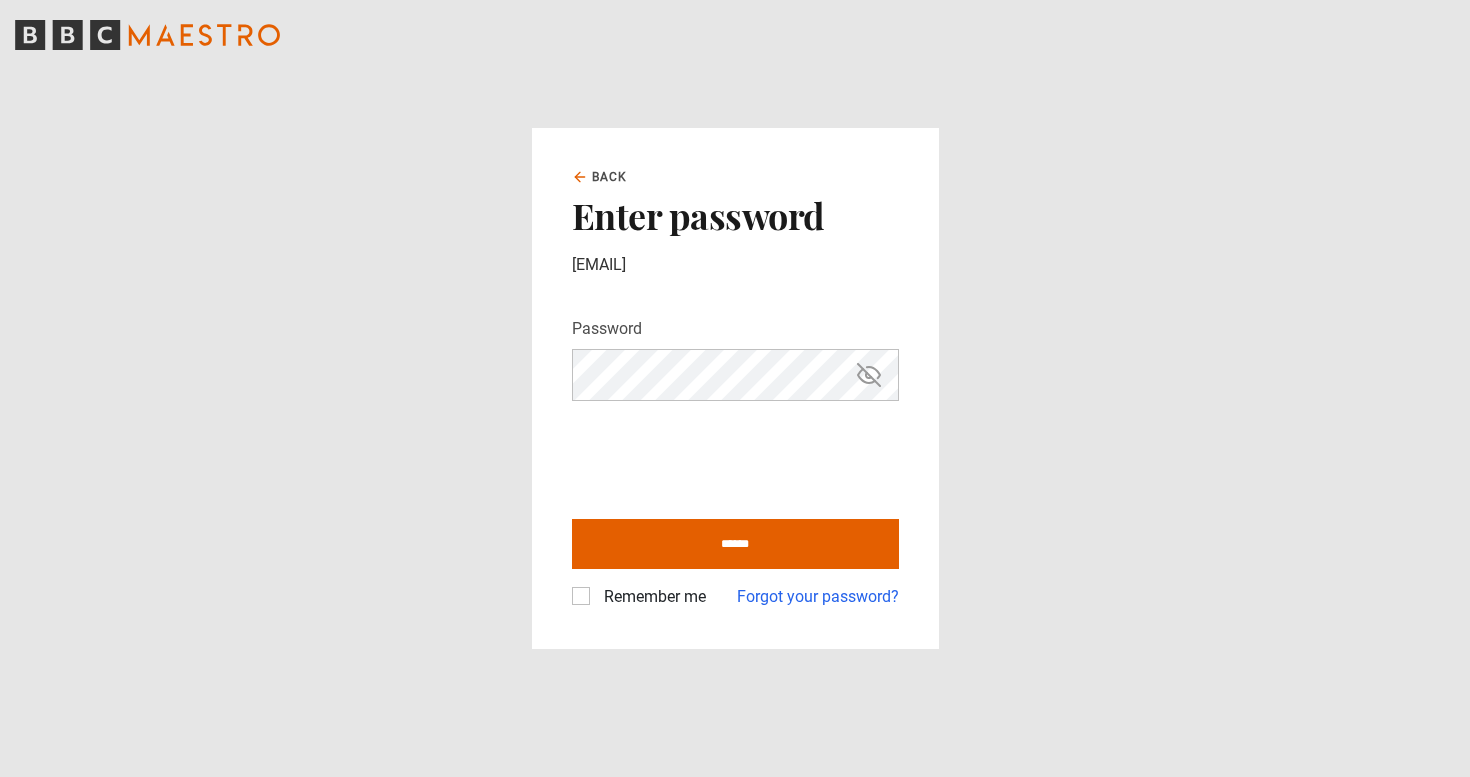 click 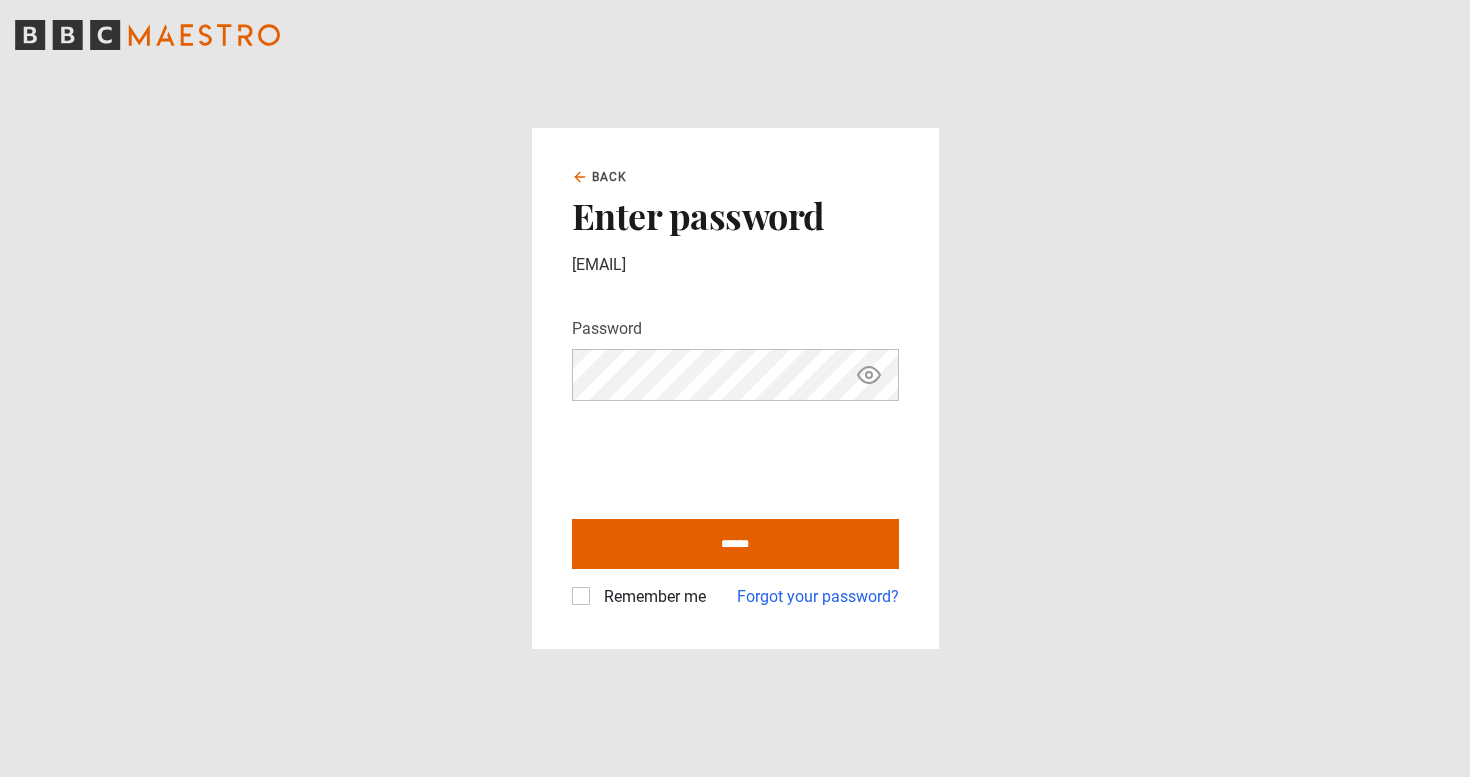 click on "Remember me" at bounding box center [651, 597] 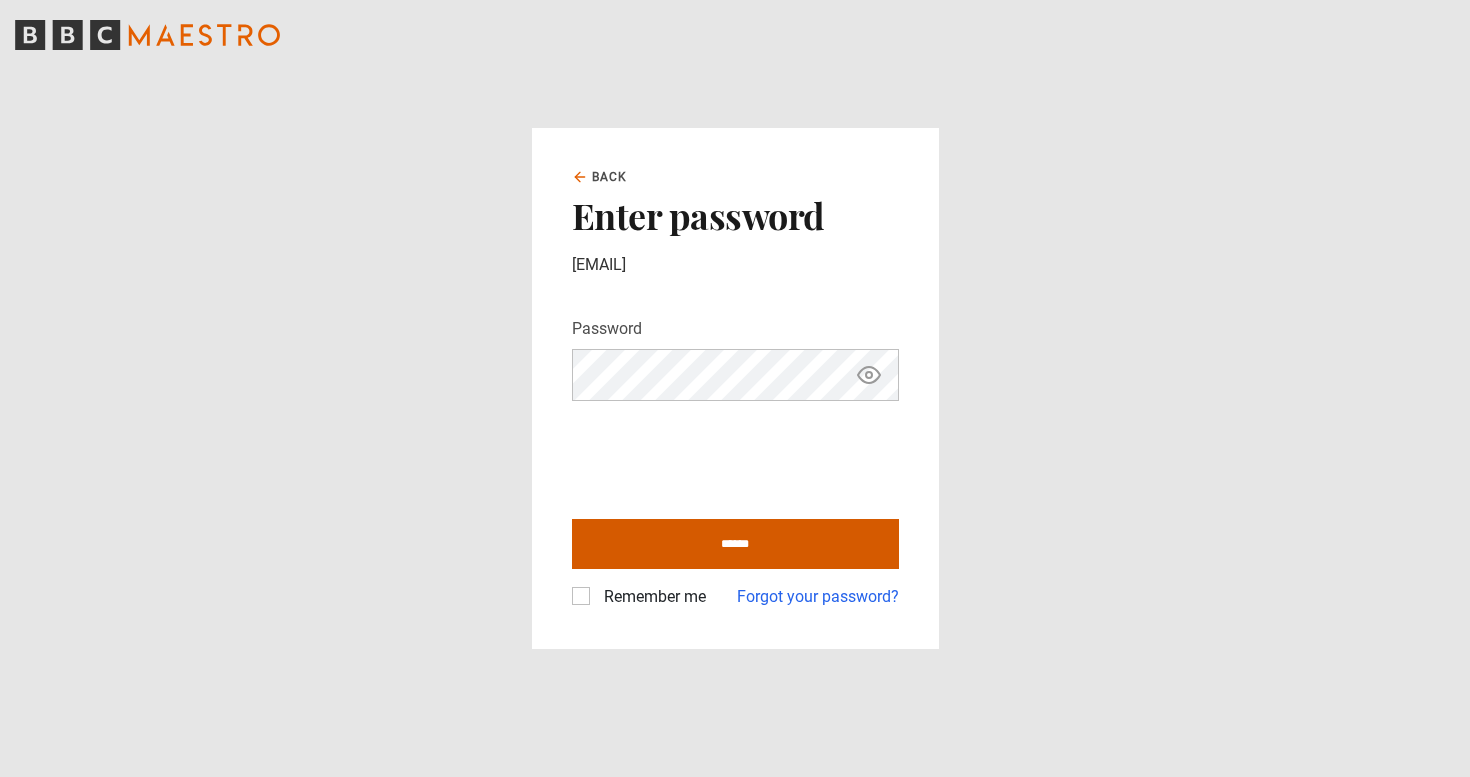 click on "******" at bounding box center [735, 544] 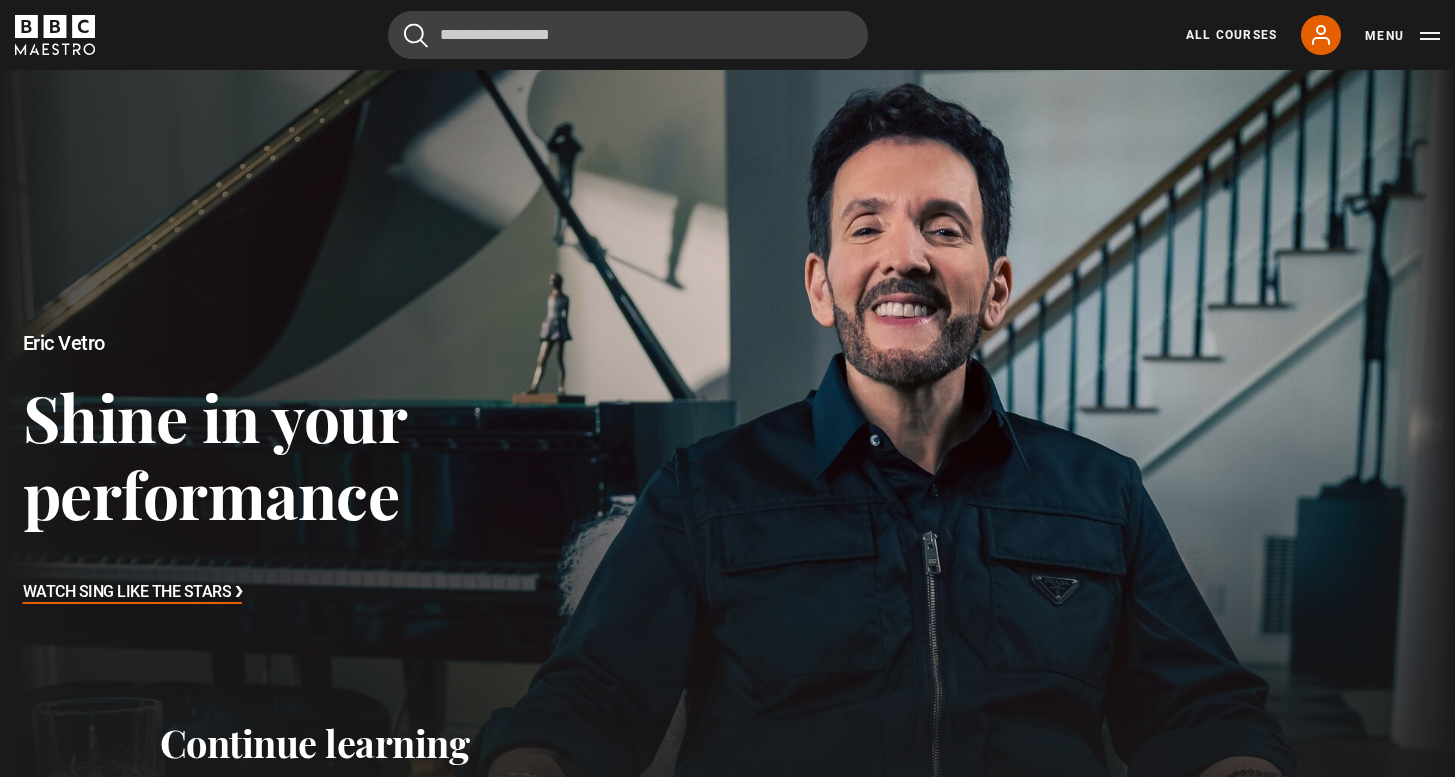 scroll, scrollTop: 0, scrollLeft: 0, axis: both 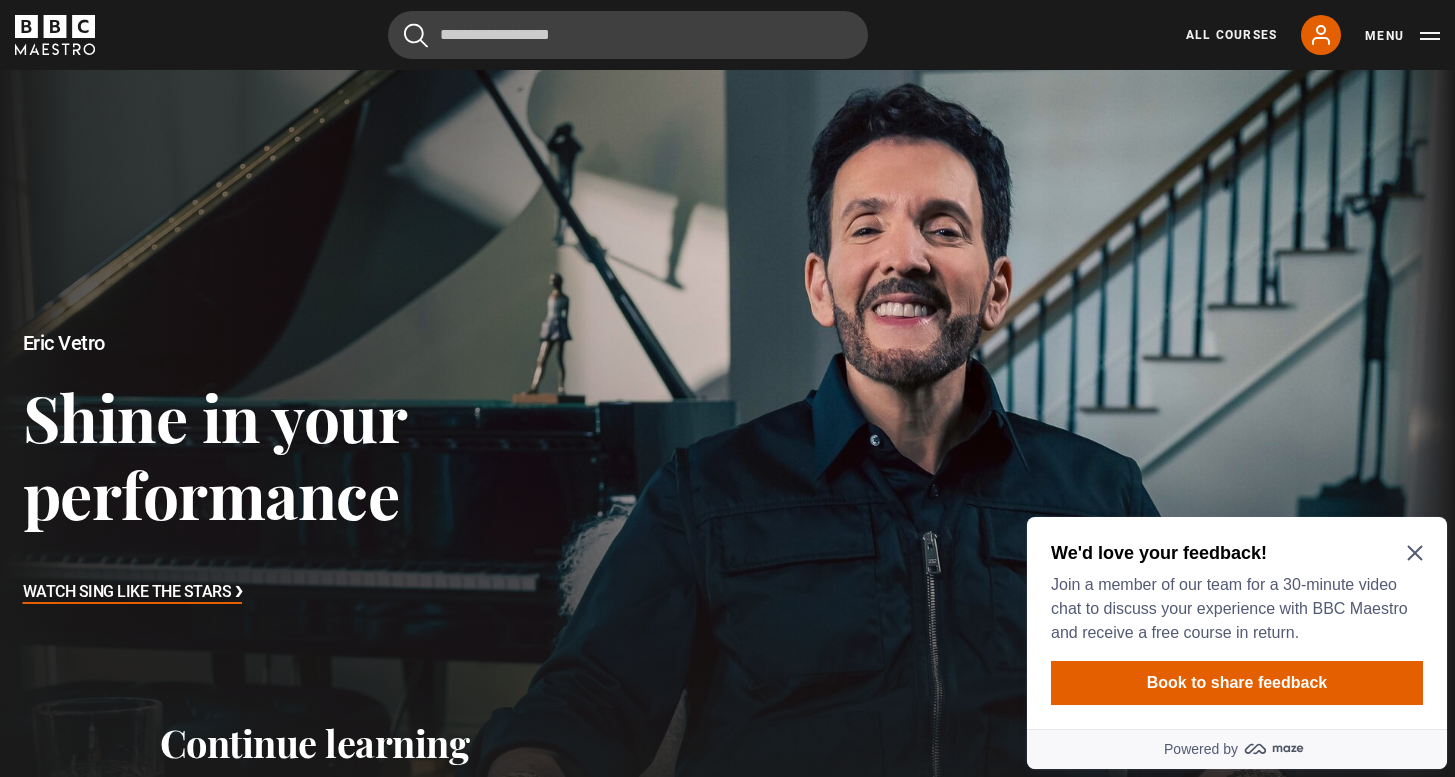 click 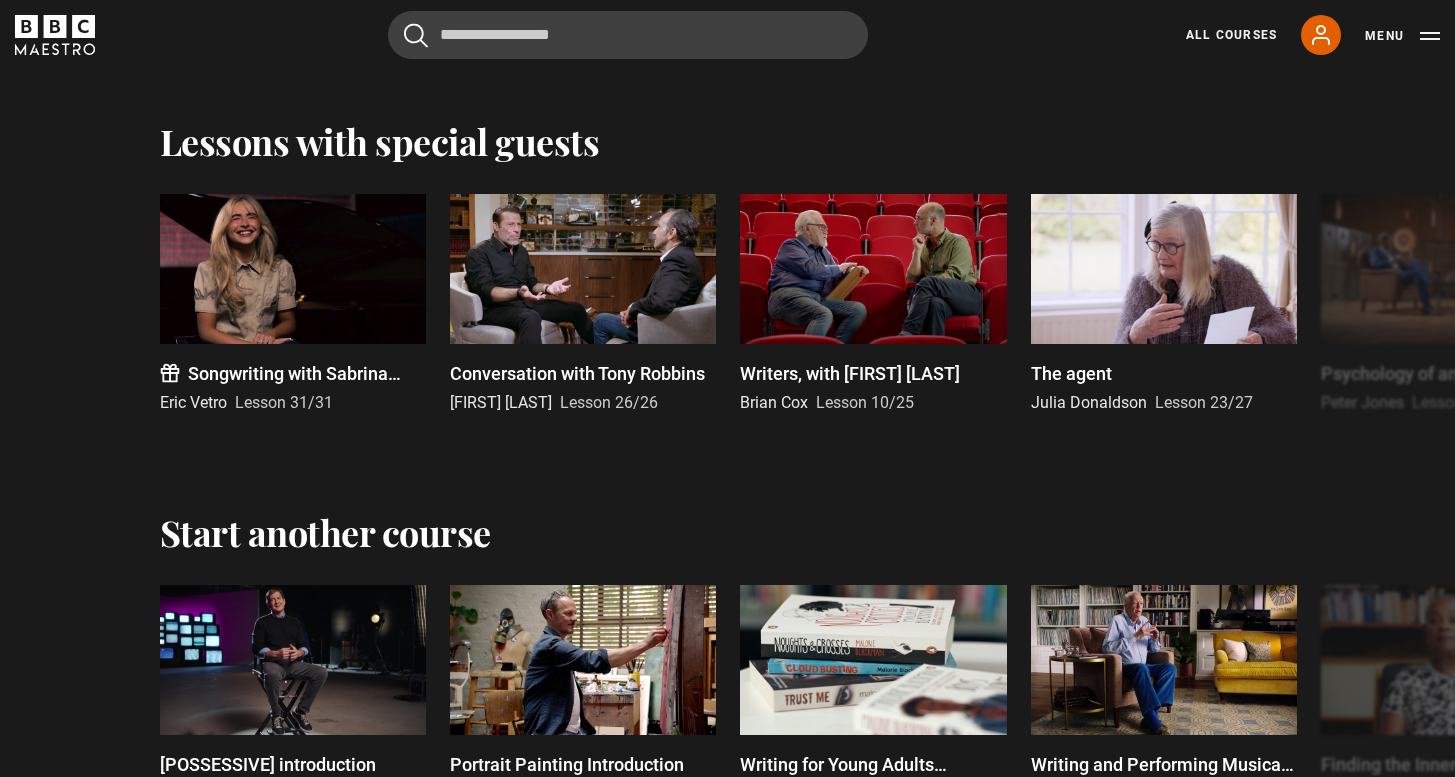 scroll, scrollTop: 5140, scrollLeft: 0, axis: vertical 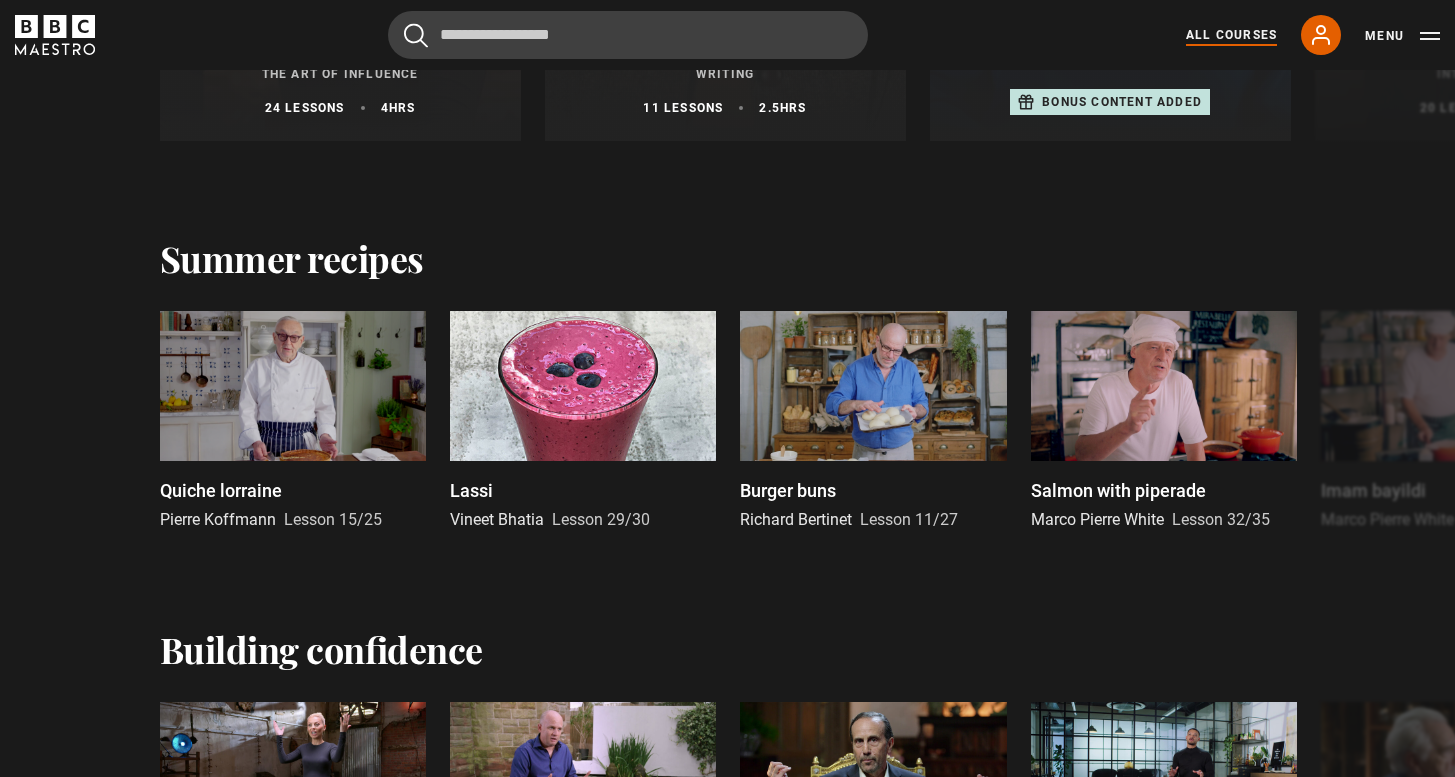 click on "All Courses" at bounding box center [1231, 35] 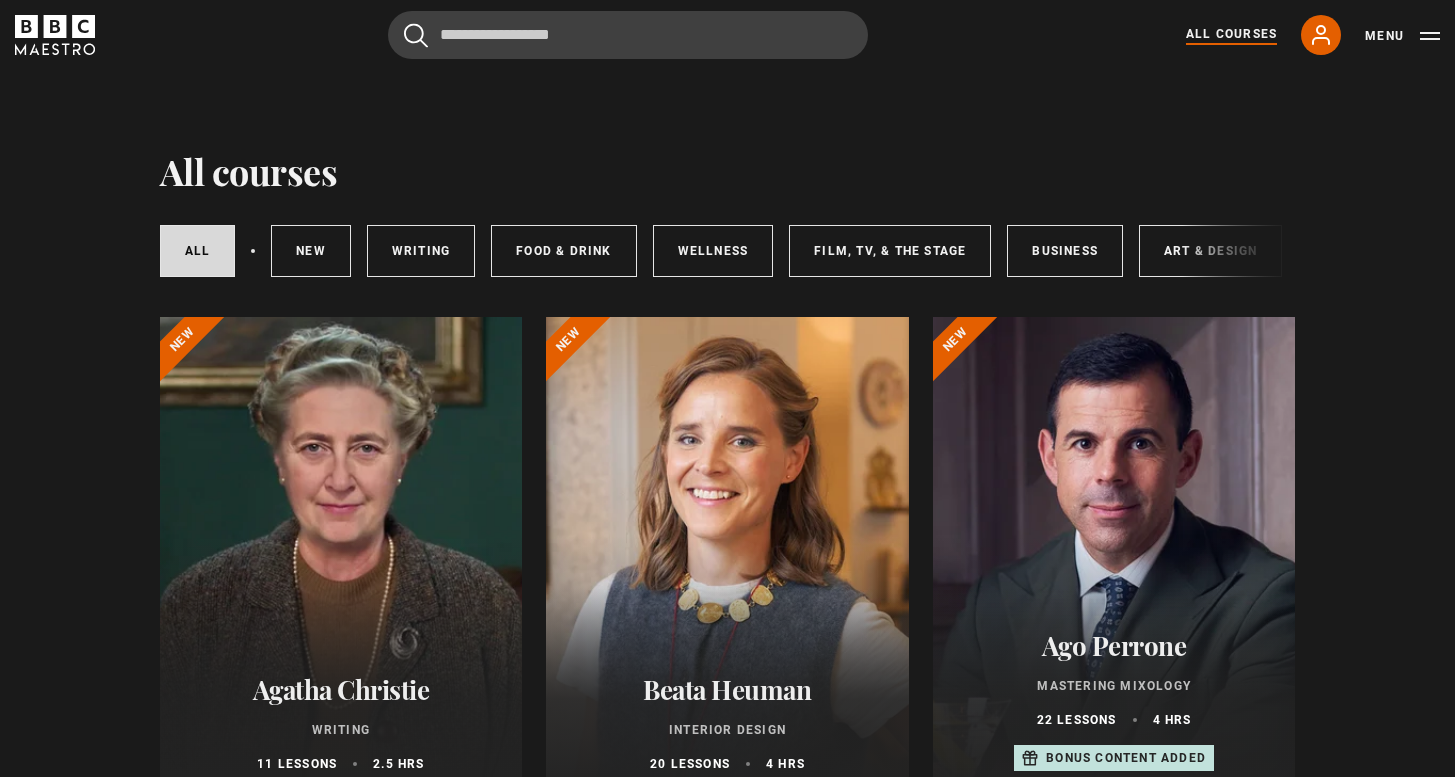 scroll, scrollTop: 0, scrollLeft: 0, axis: both 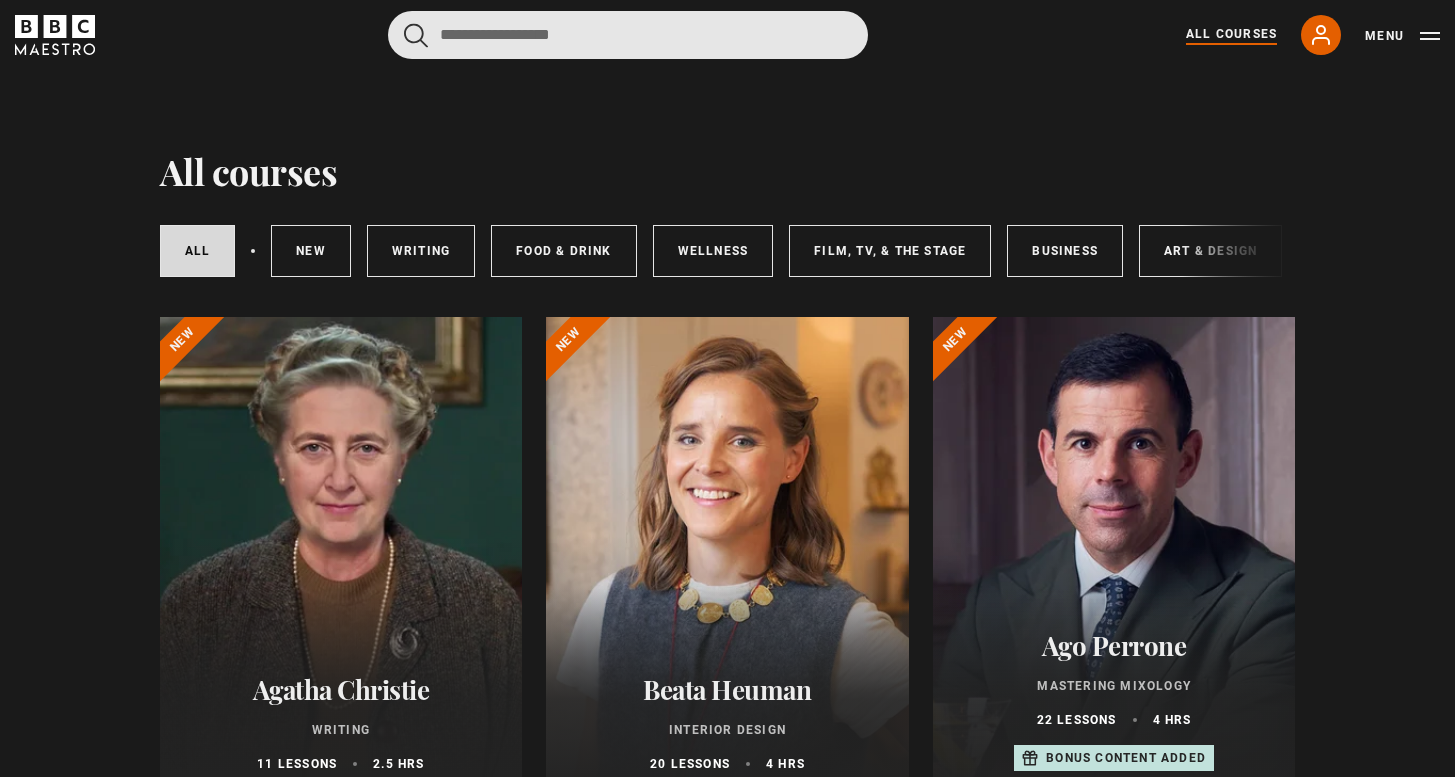 click at bounding box center (628, 35) 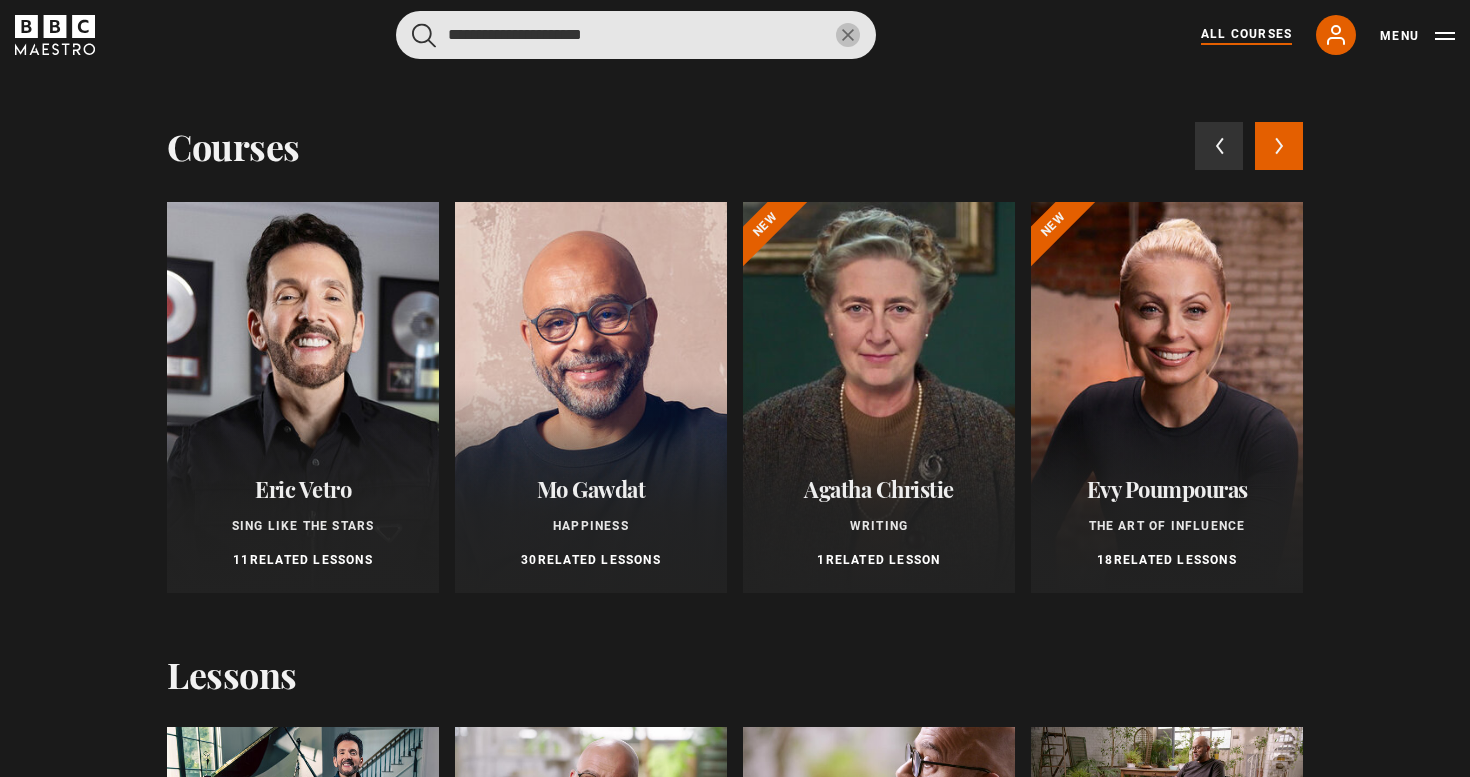 type on "**********" 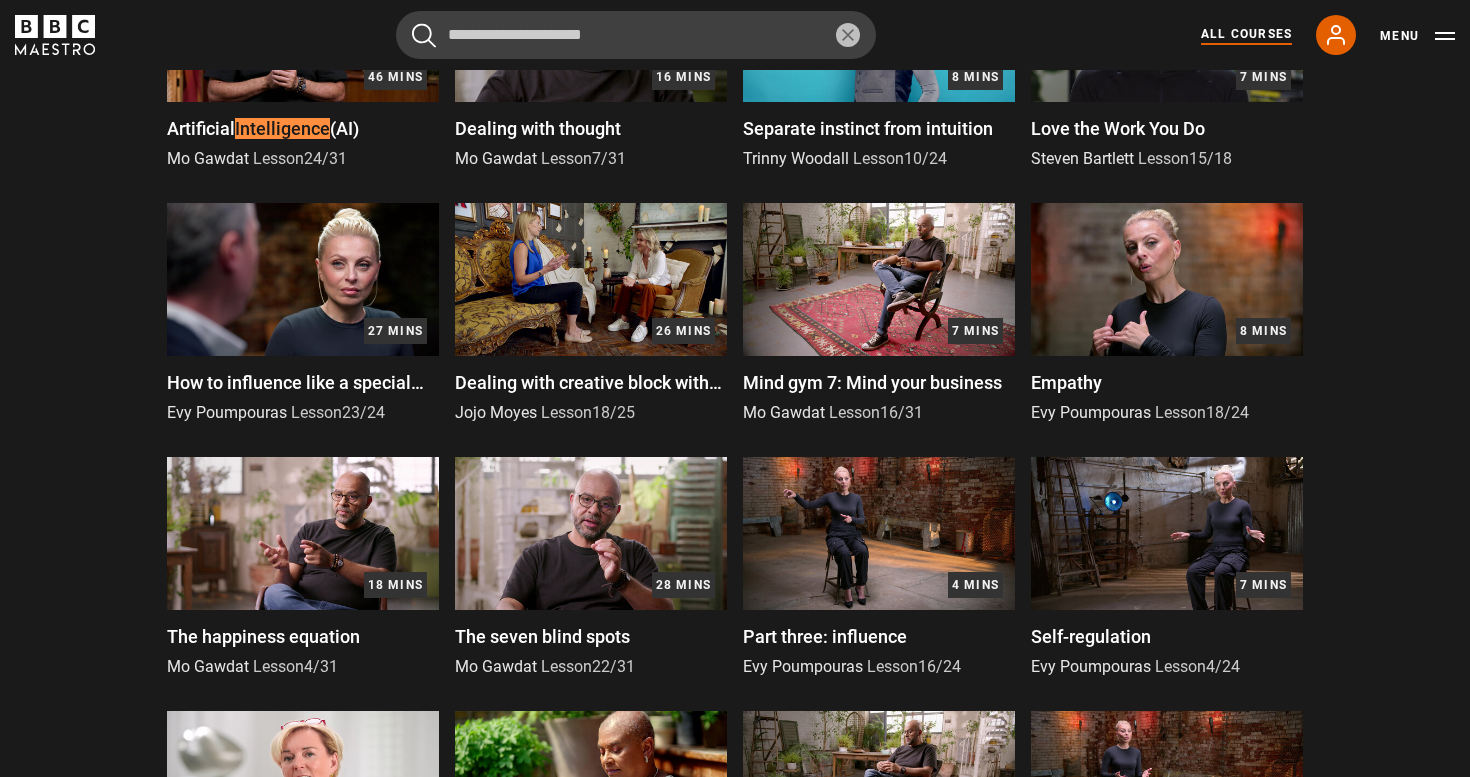 scroll, scrollTop: 780, scrollLeft: 0, axis: vertical 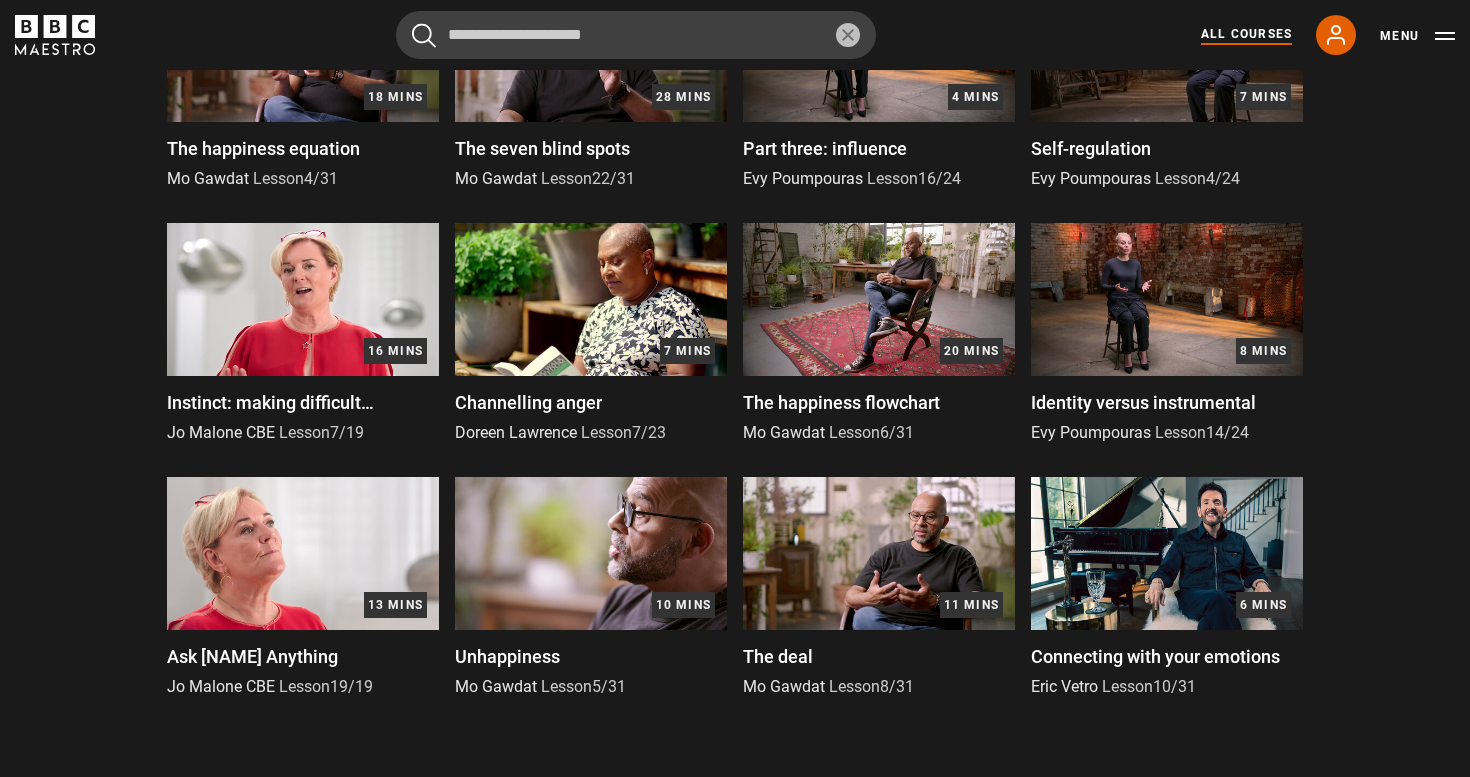 click at bounding box center [1167, 553] 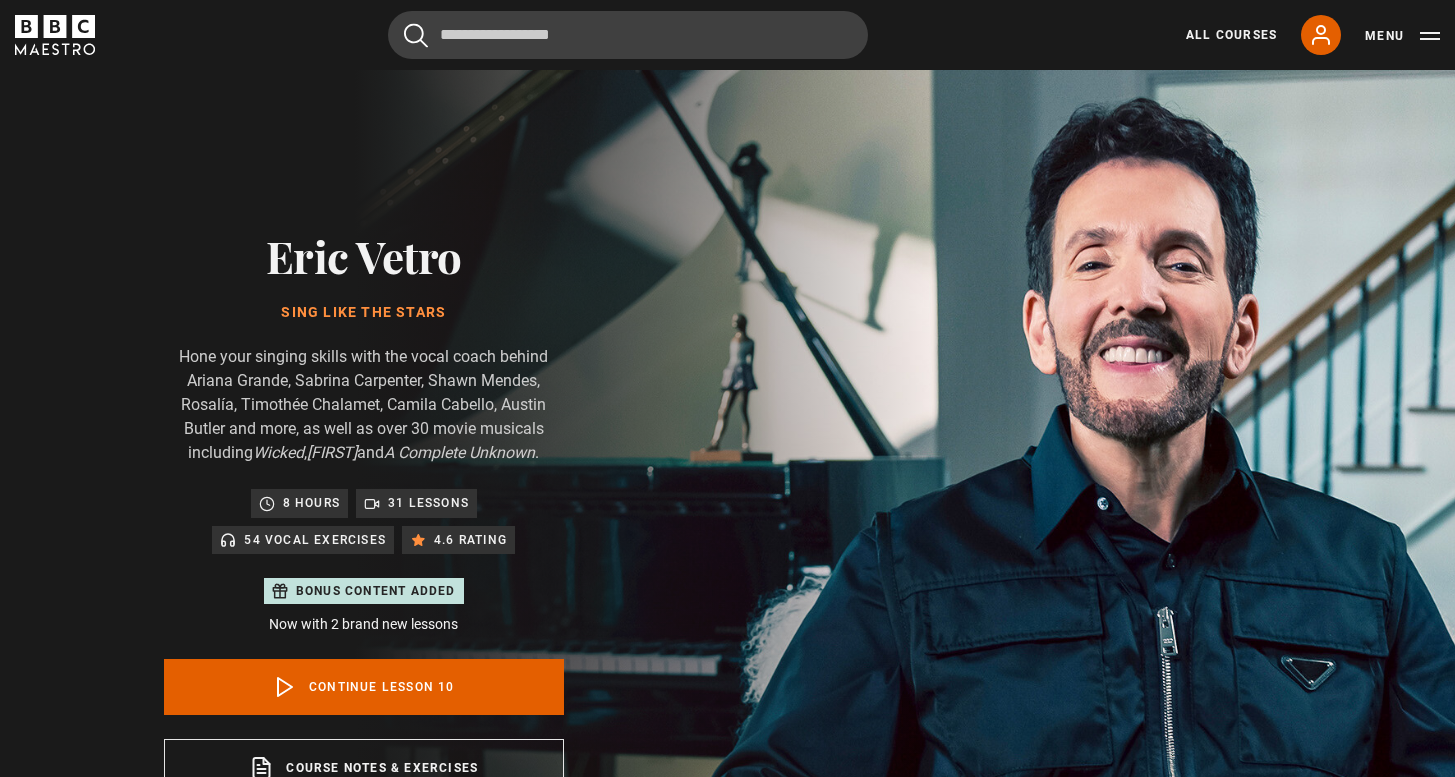 scroll, scrollTop: 956, scrollLeft: 0, axis: vertical 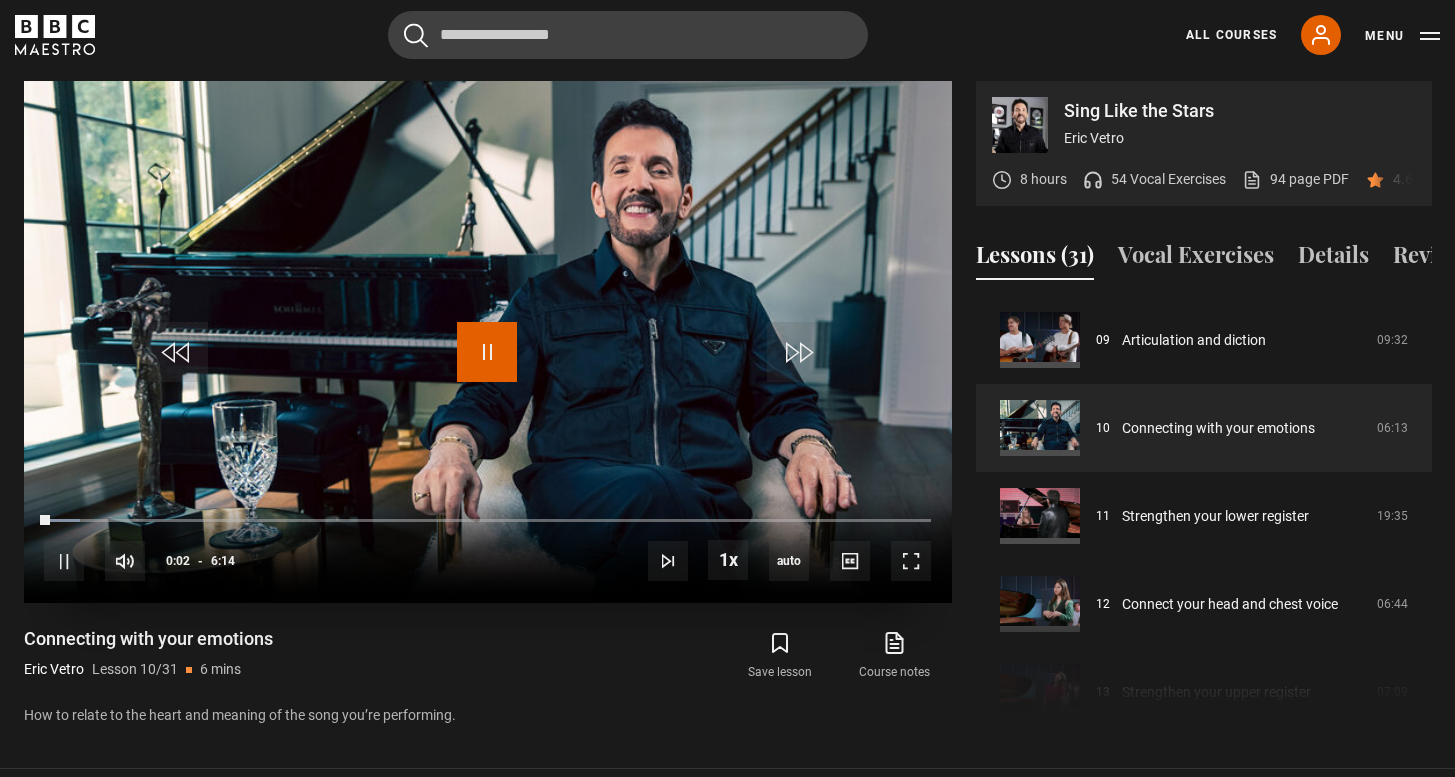 click at bounding box center [487, 352] 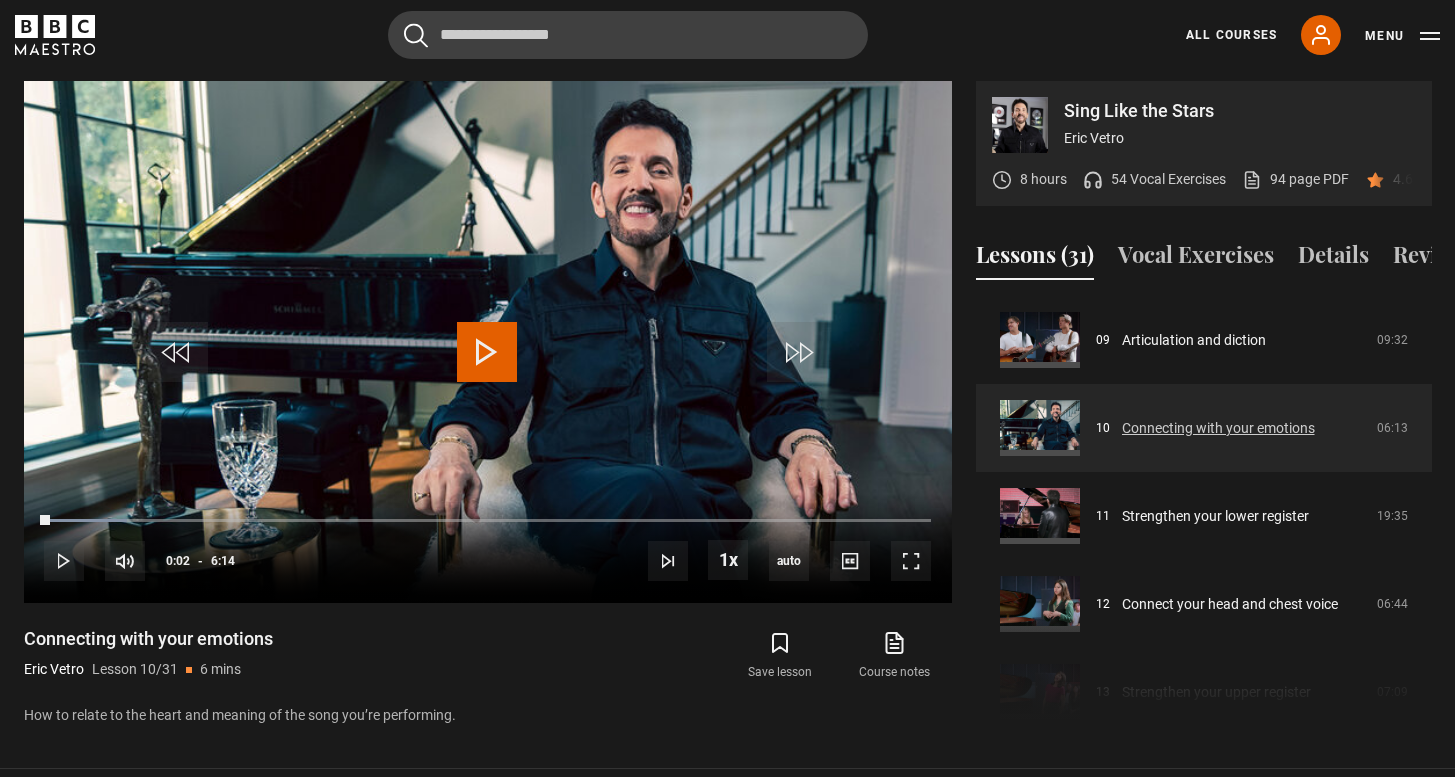 click on "Connecting with your emotions" at bounding box center [1218, 428] 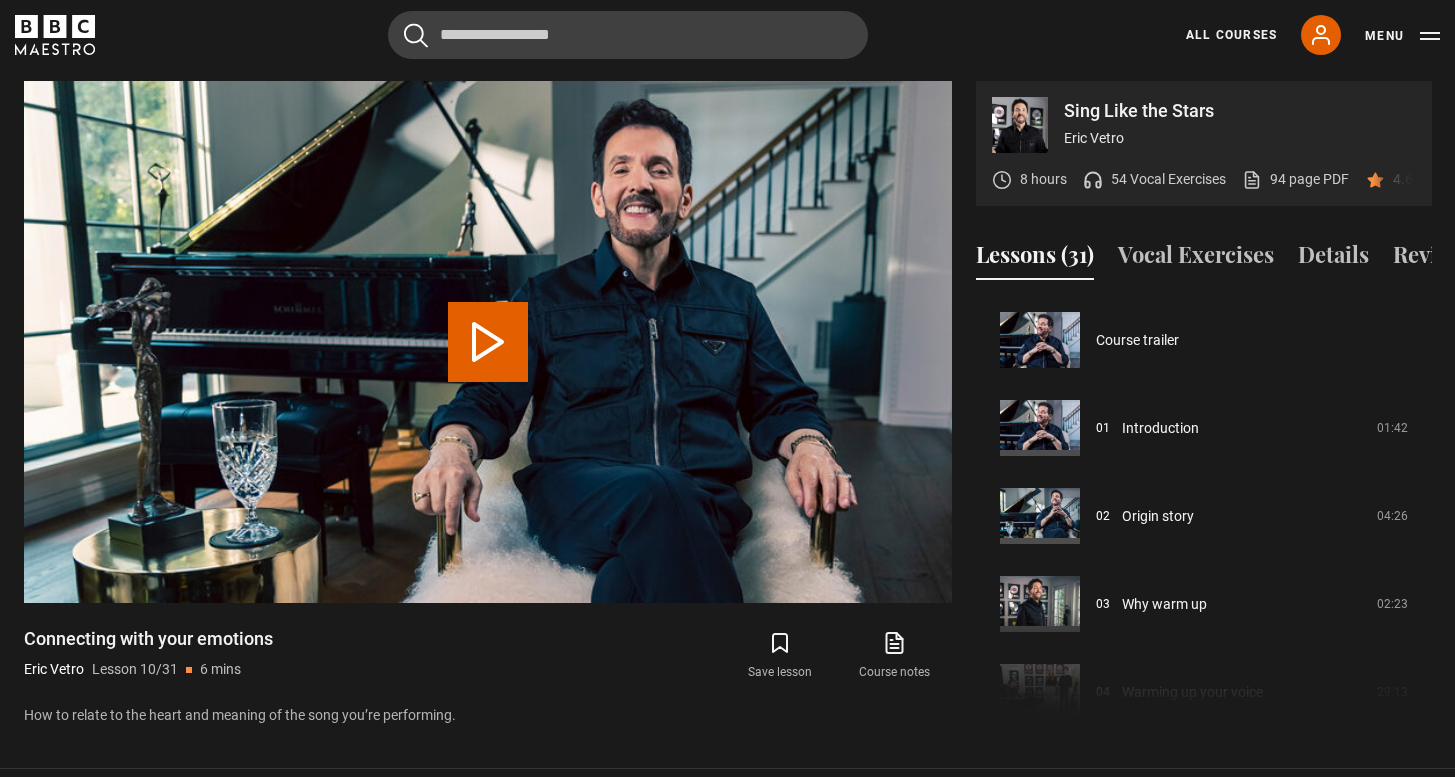 scroll, scrollTop: 792, scrollLeft: 0, axis: vertical 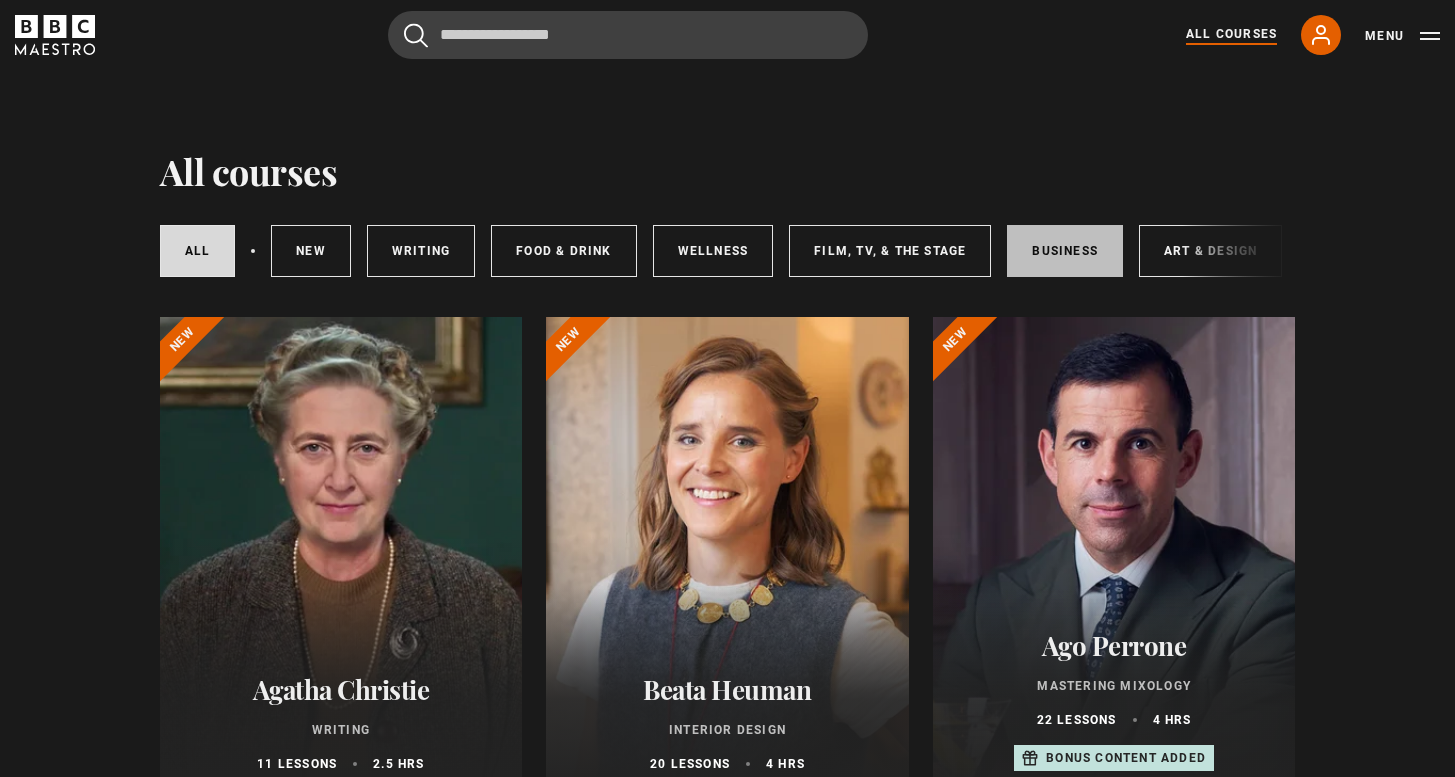 click on "Business" at bounding box center (1065, 251) 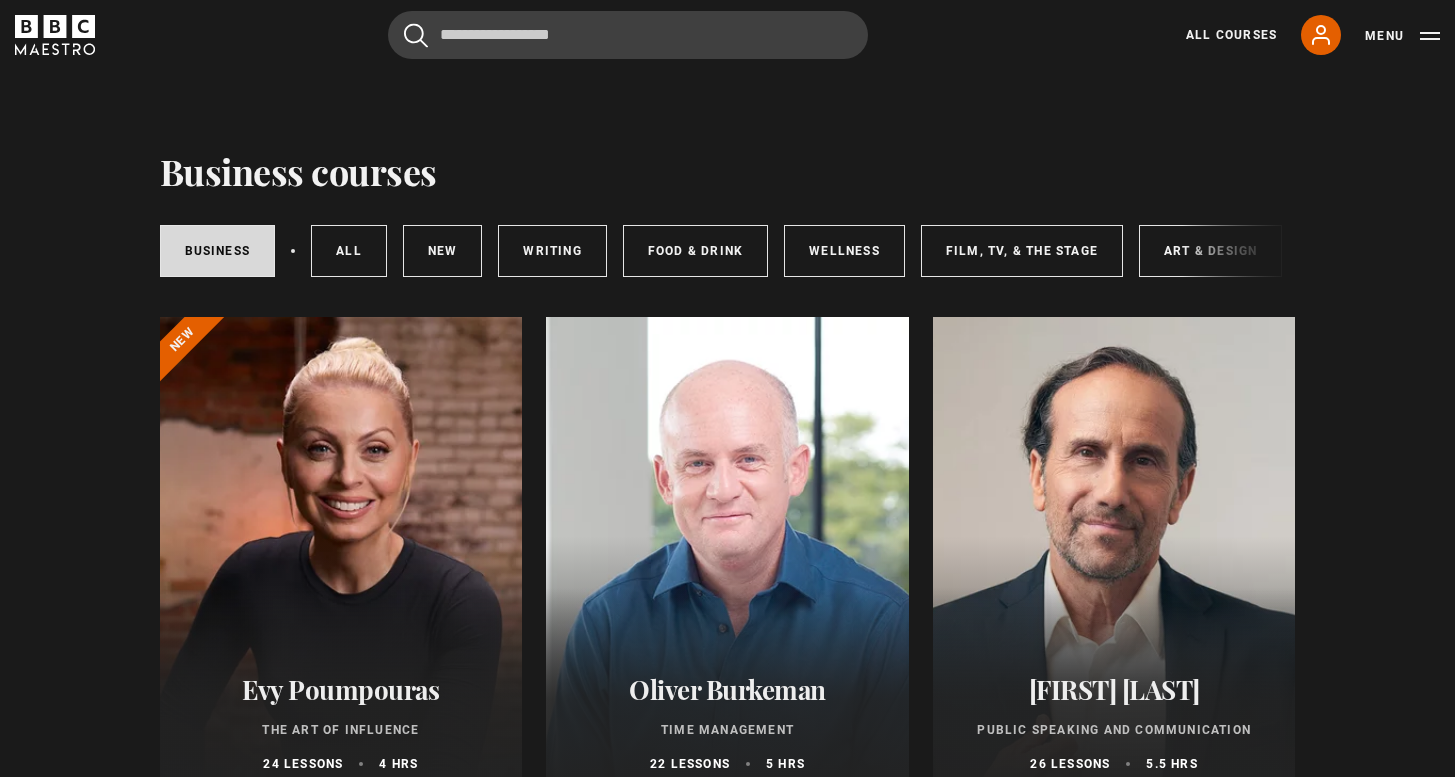 scroll, scrollTop: 0, scrollLeft: 0, axis: both 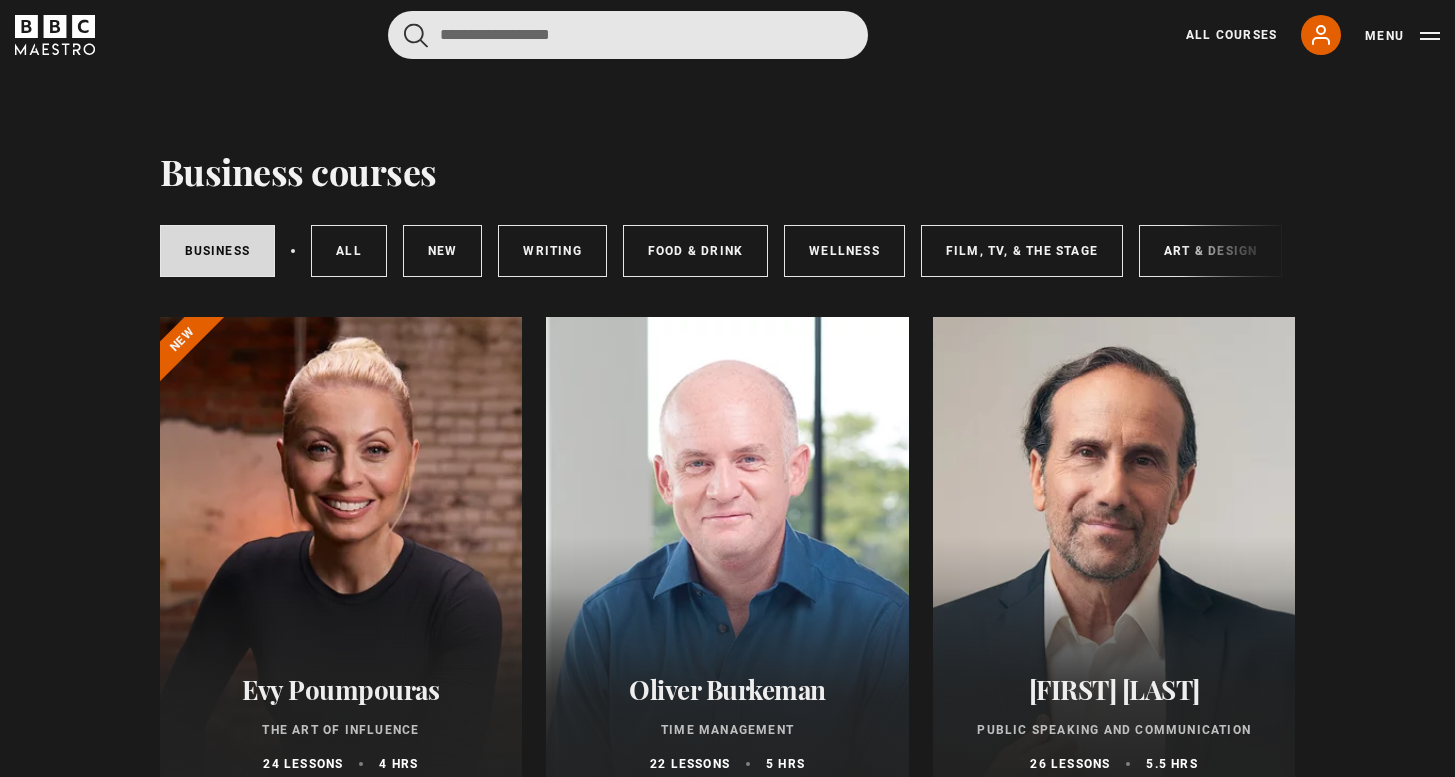 click at bounding box center [628, 35] 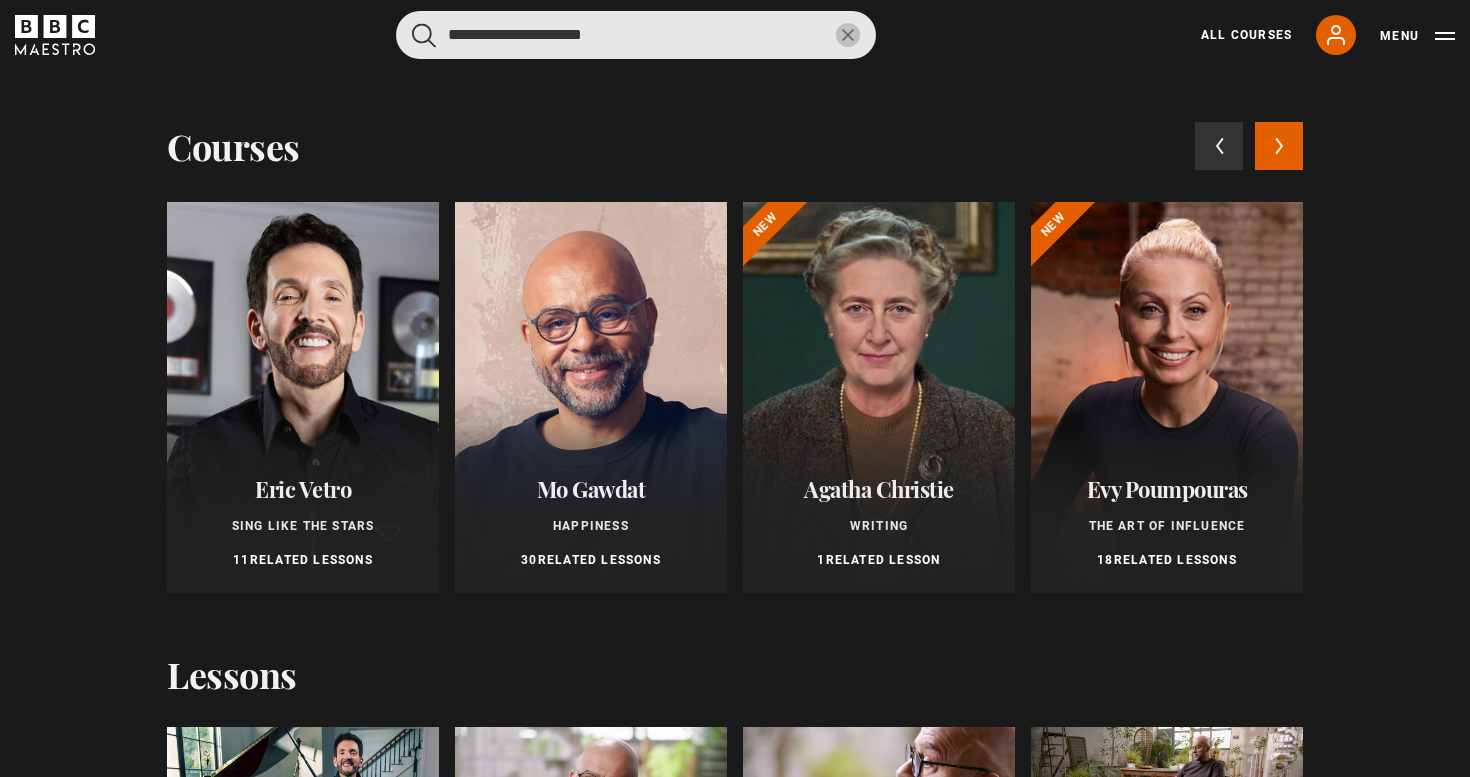type on "**********" 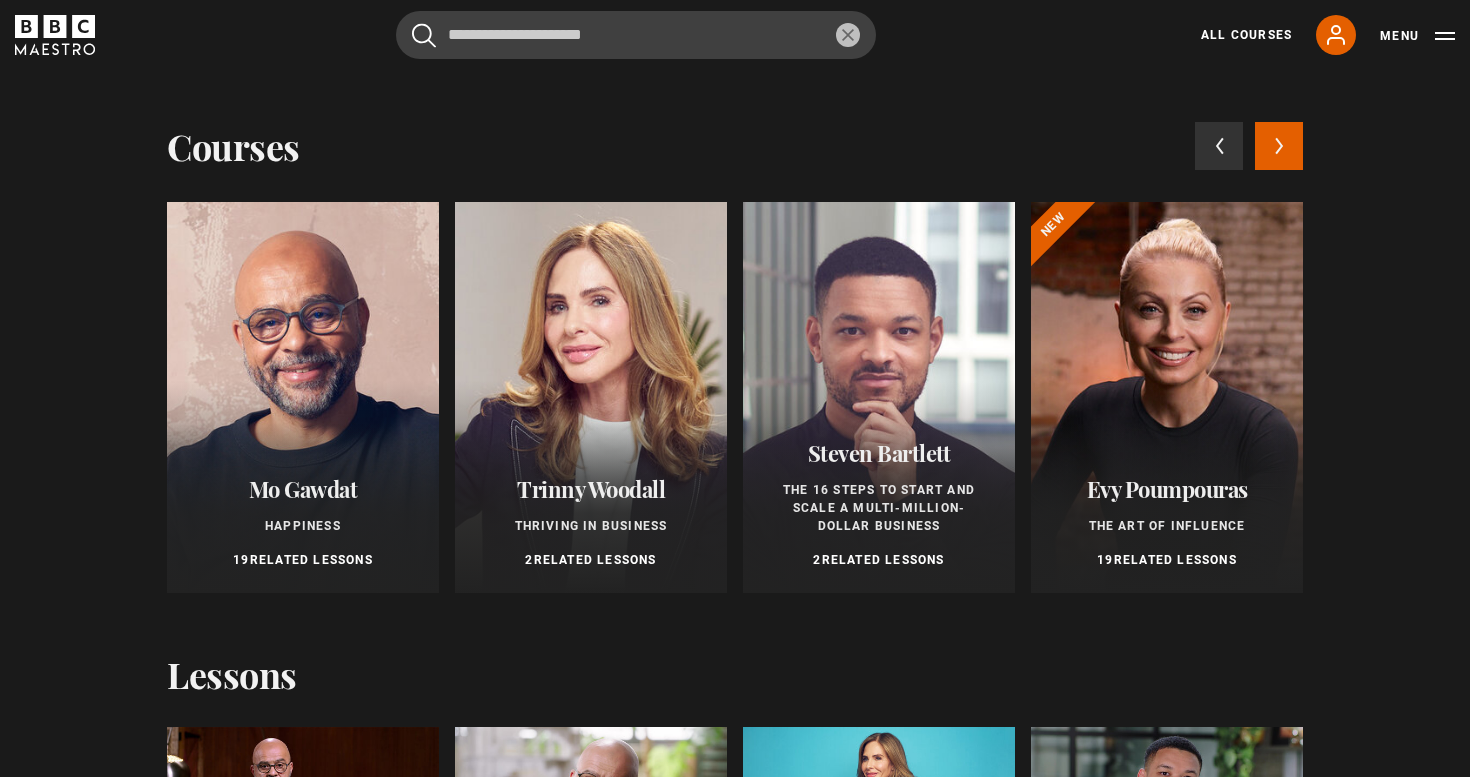 click at bounding box center [591, 397] 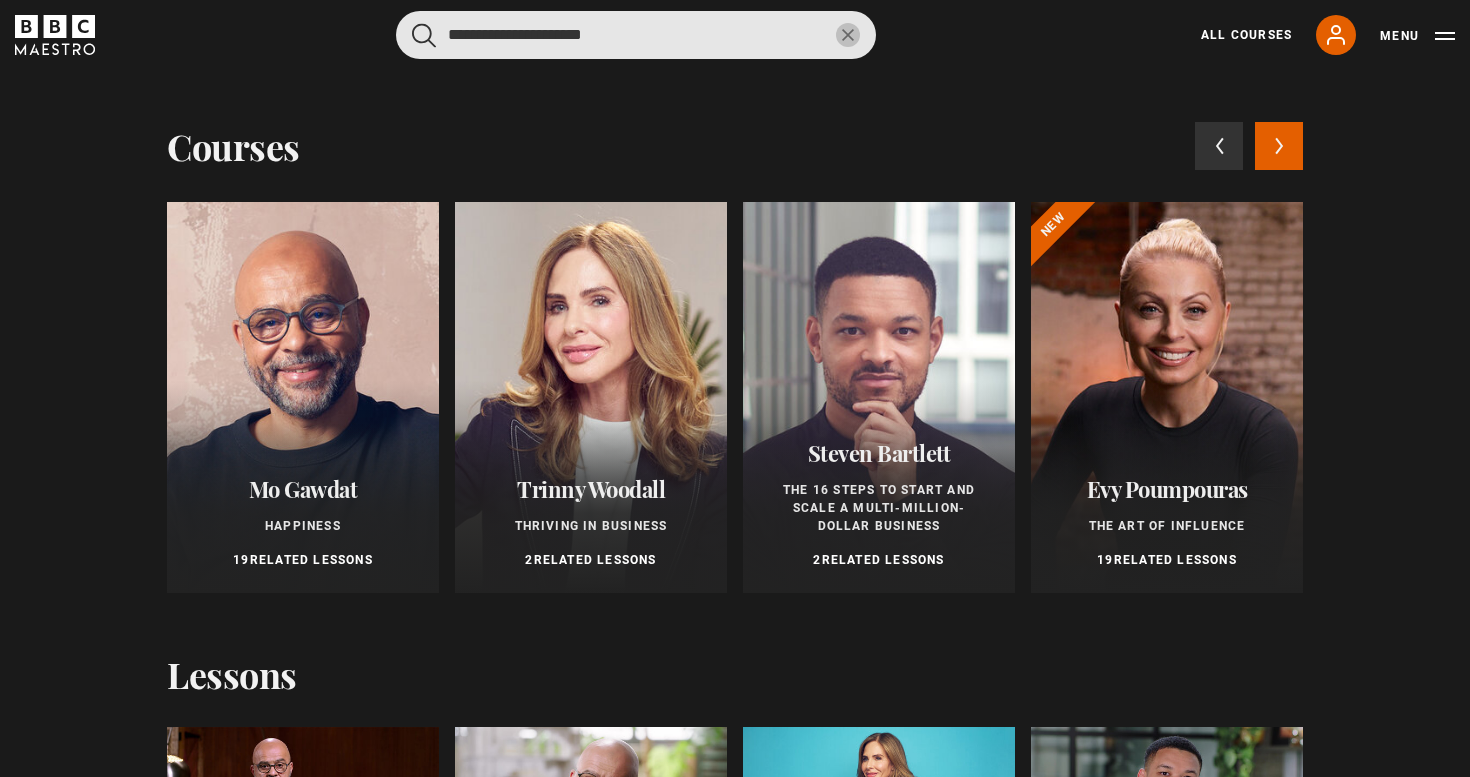 click on "**********" at bounding box center [636, 35] 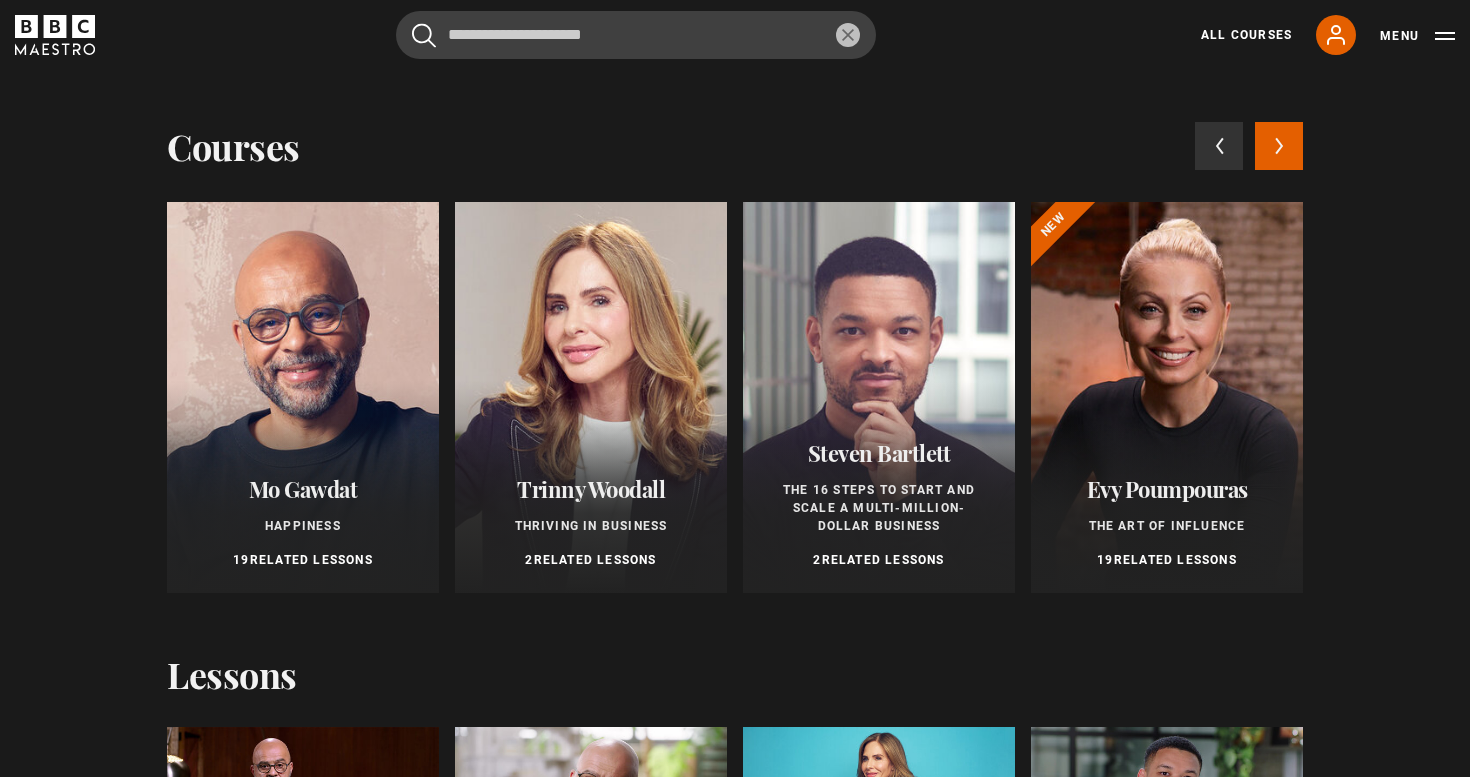 click at bounding box center (303, 397) 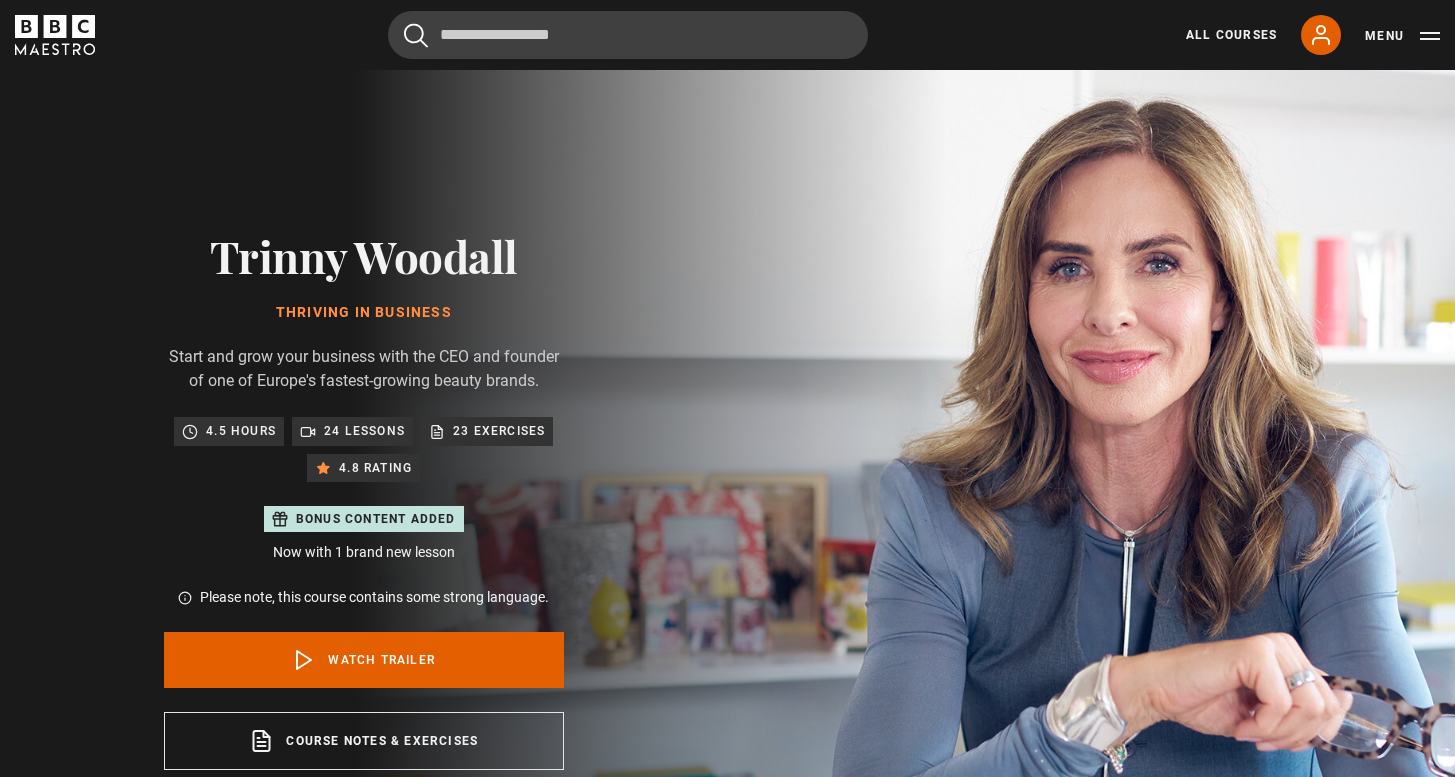 scroll, scrollTop: 0, scrollLeft: 0, axis: both 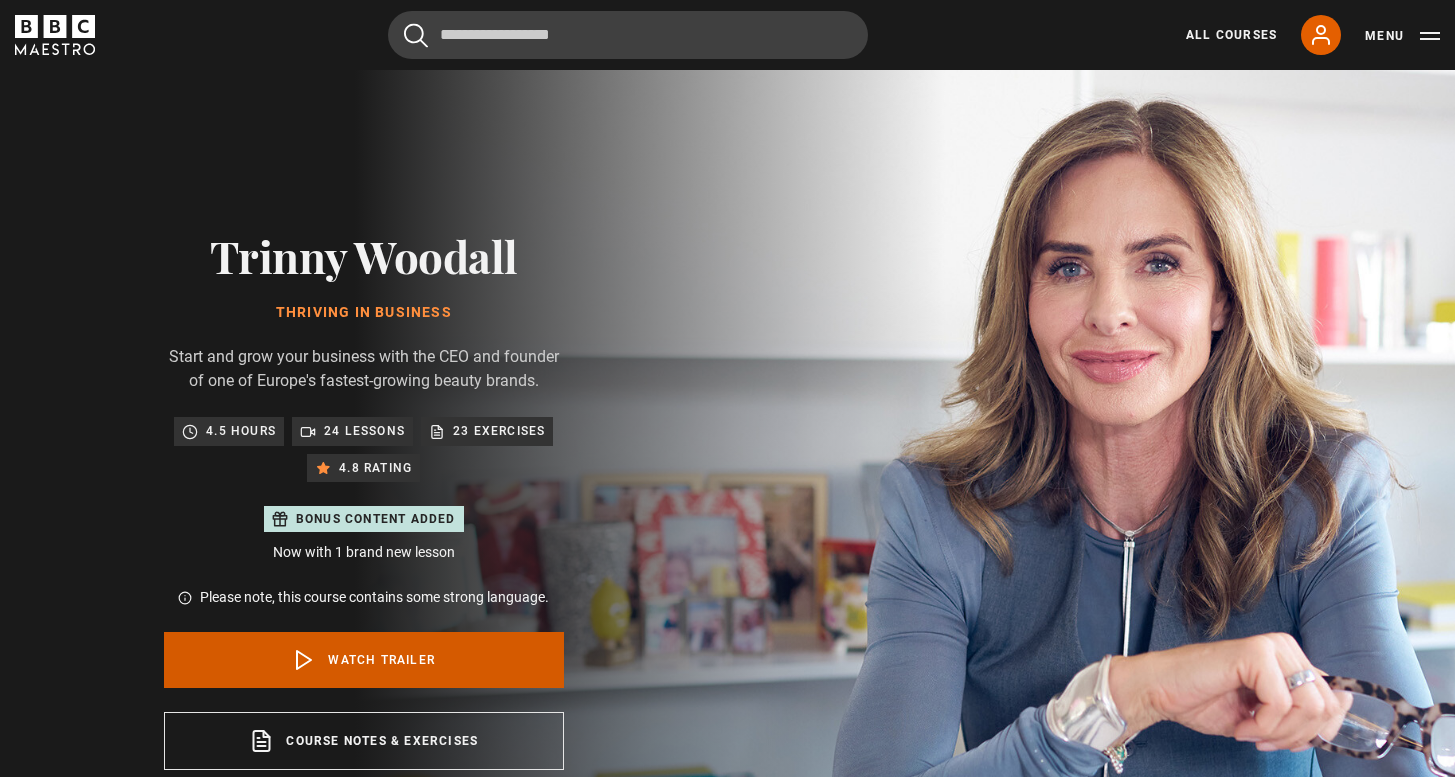 click on "Watch Trailer" at bounding box center (364, 660) 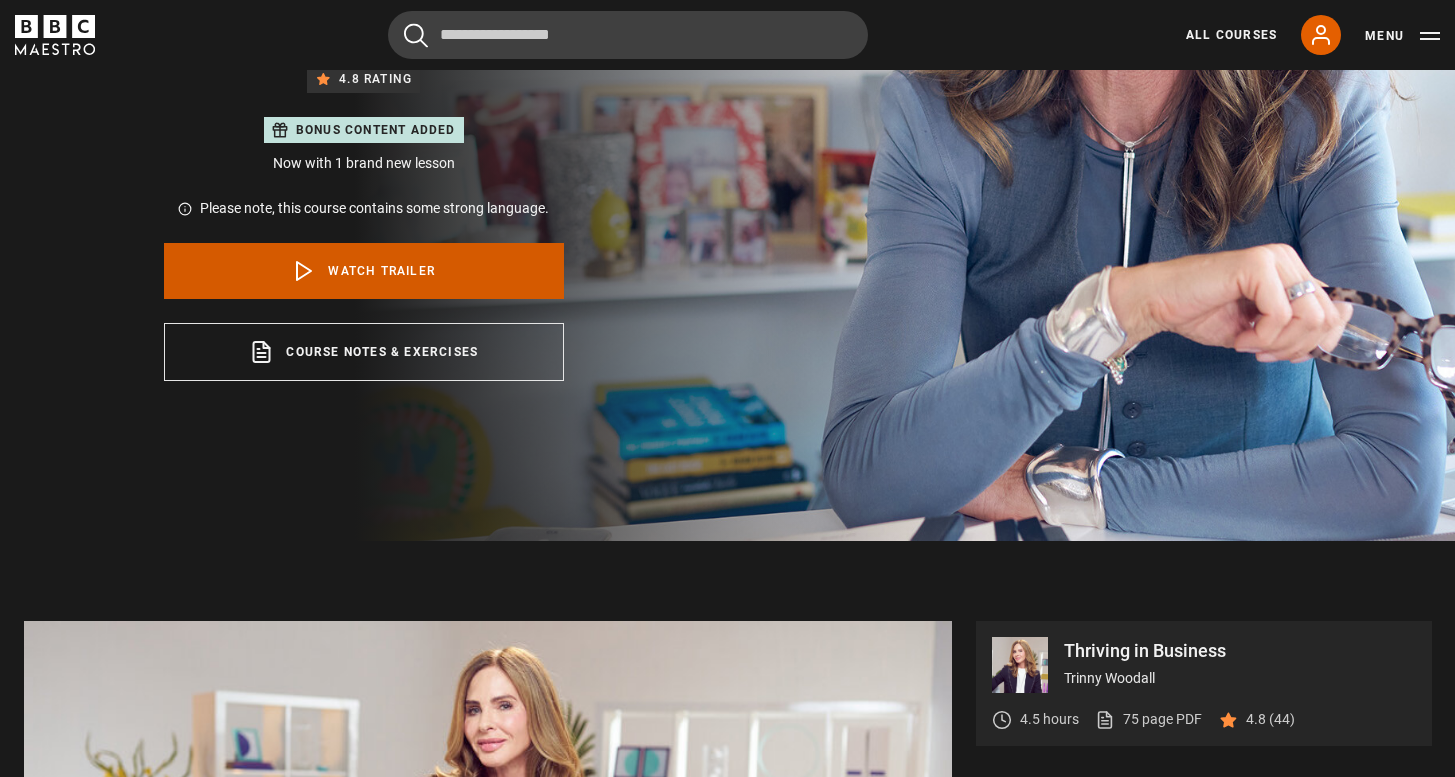 scroll, scrollTop: 792, scrollLeft: 0, axis: vertical 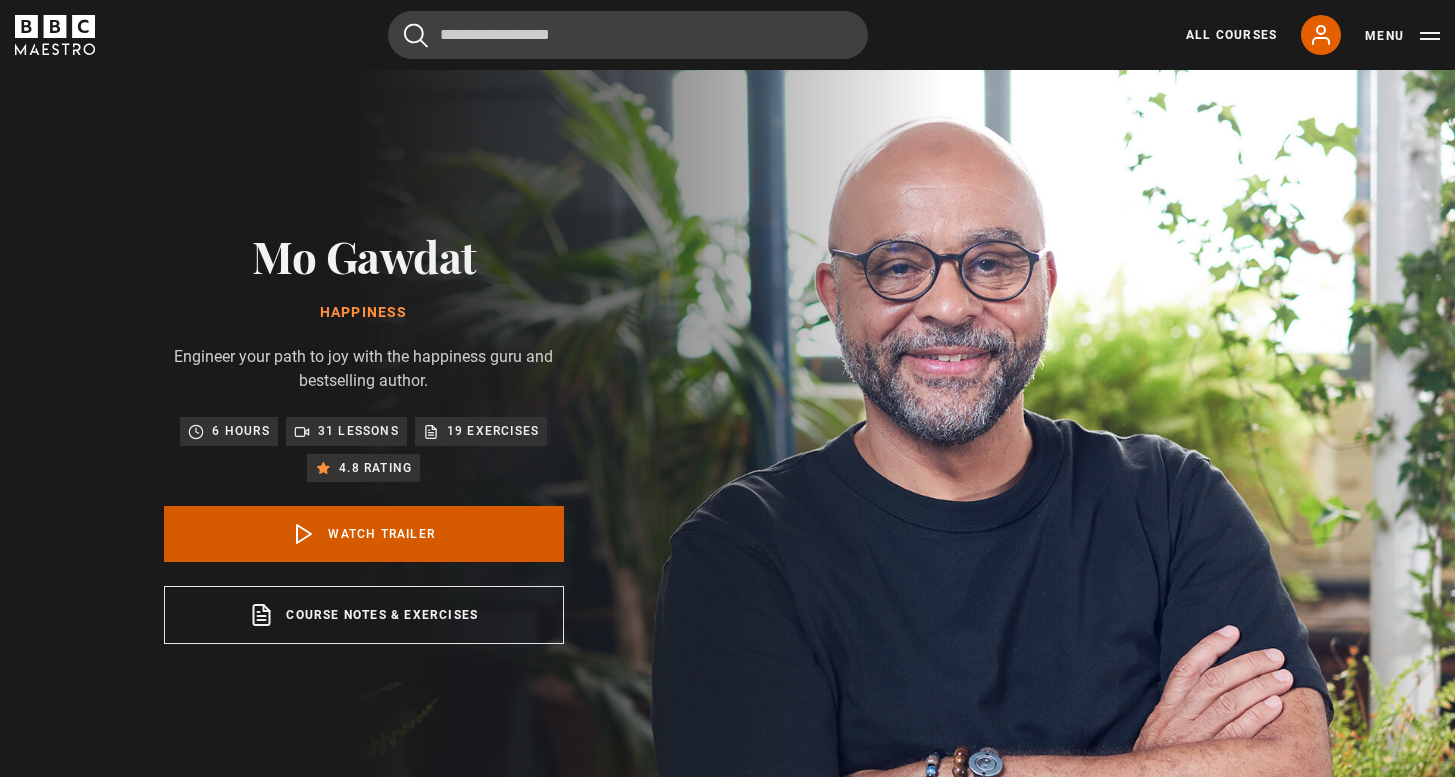 click on "Watch Trailer" at bounding box center [364, 534] 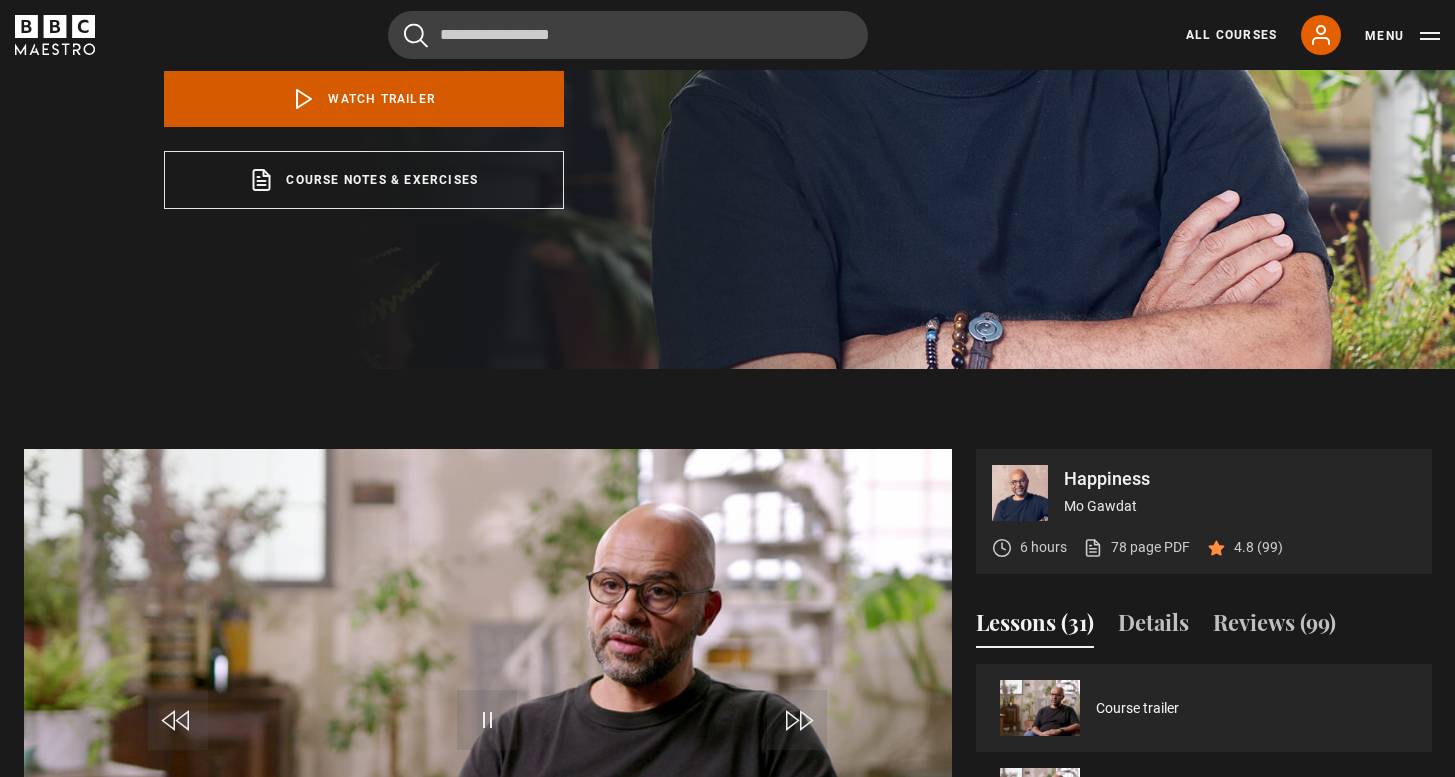 scroll, scrollTop: 662, scrollLeft: 0, axis: vertical 